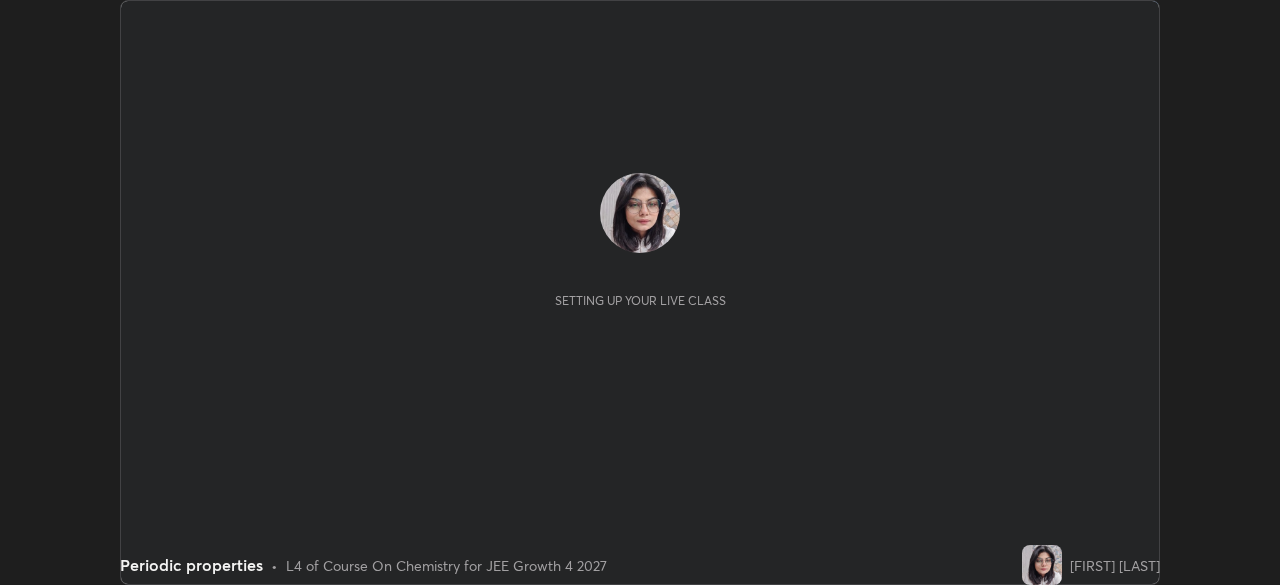 scroll, scrollTop: 0, scrollLeft: 0, axis: both 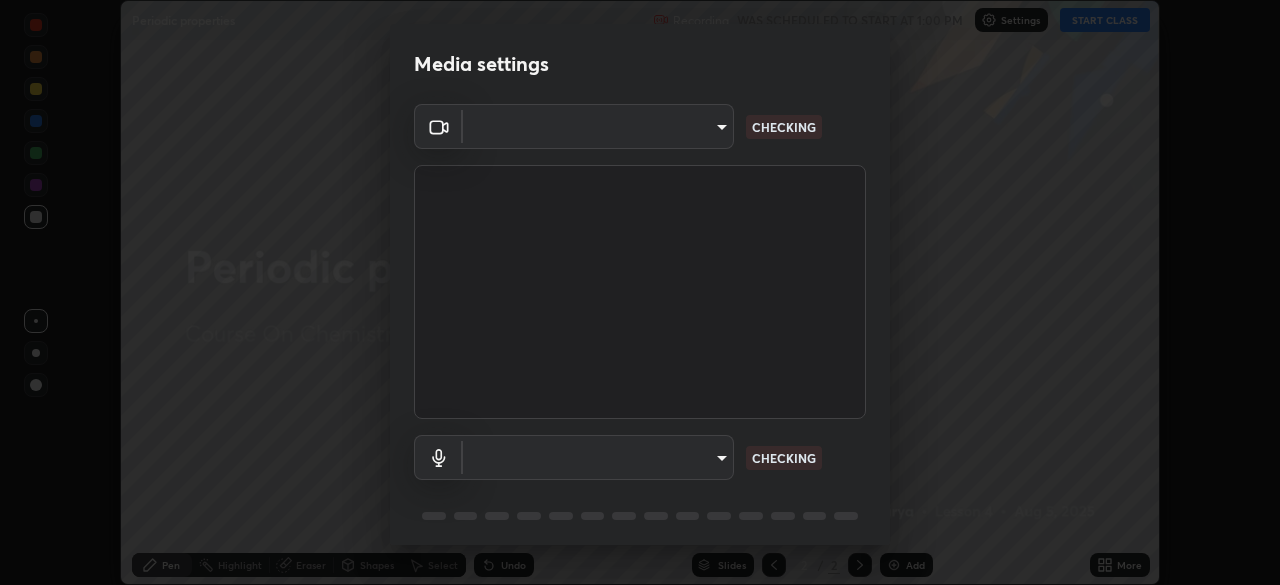 type on "3bea00eeac86fb66be6728b5c695c6c415261c56062ce64894d09a8807f83109" 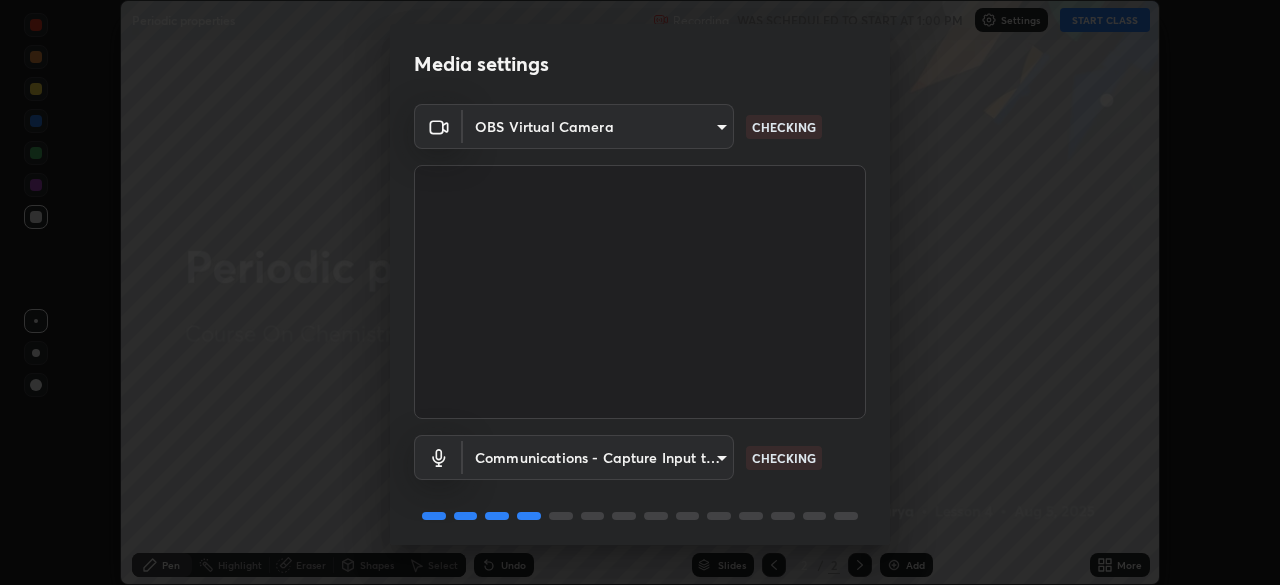scroll, scrollTop: 71, scrollLeft: 0, axis: vertical 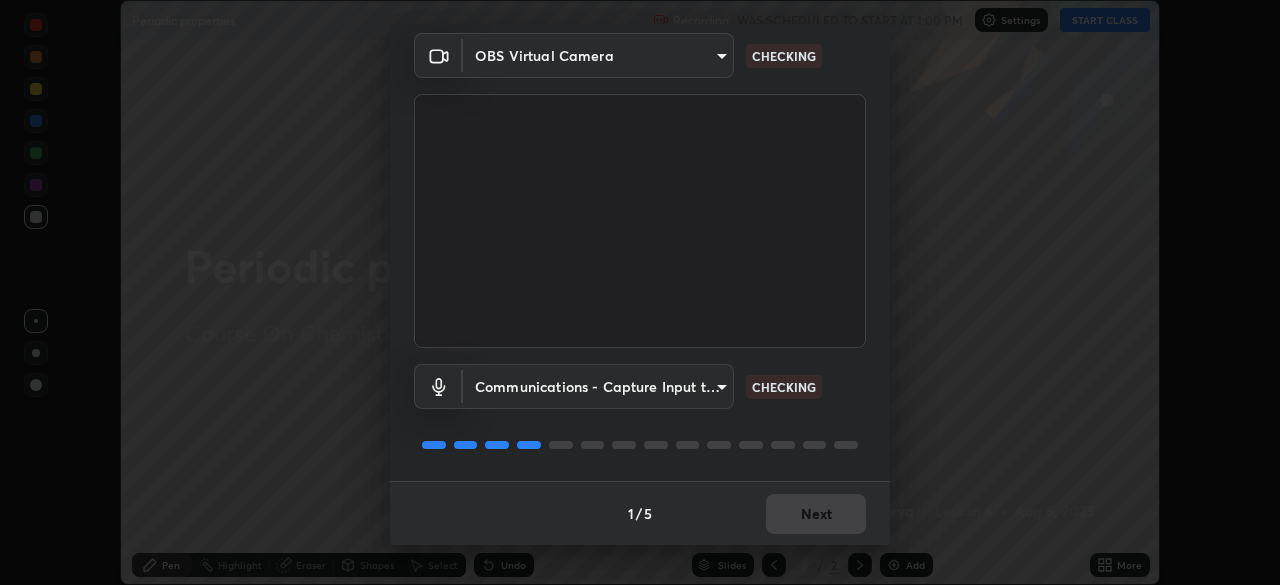 click on "1 / 5 Next" at bounding box center [640, 513] 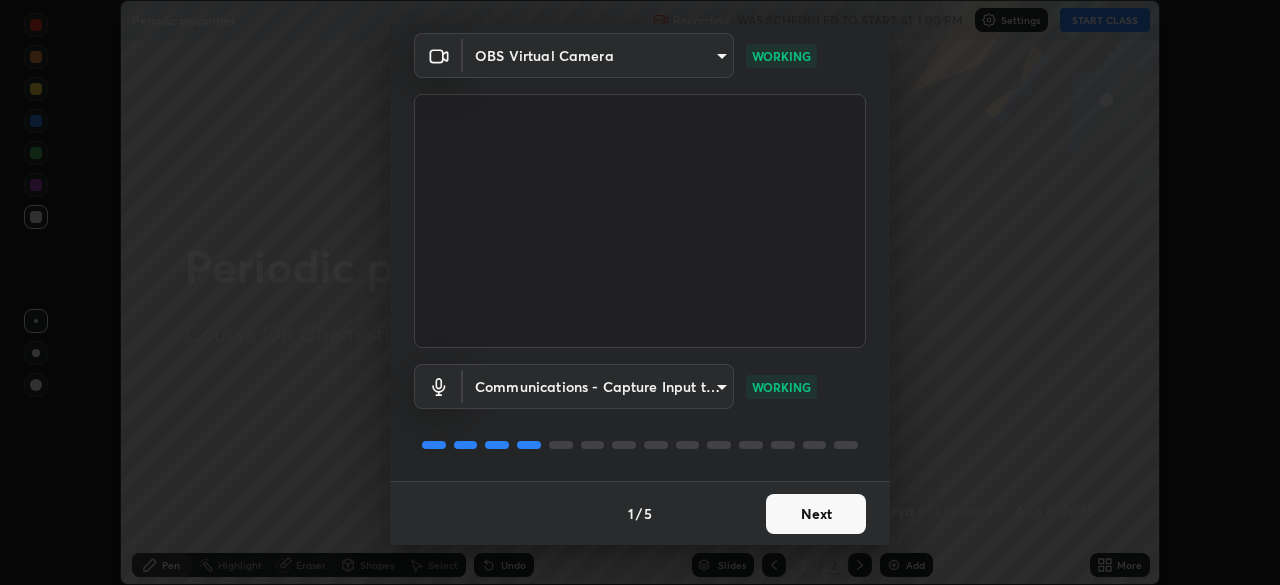 click on "Next" at bounding box center (816, 514) 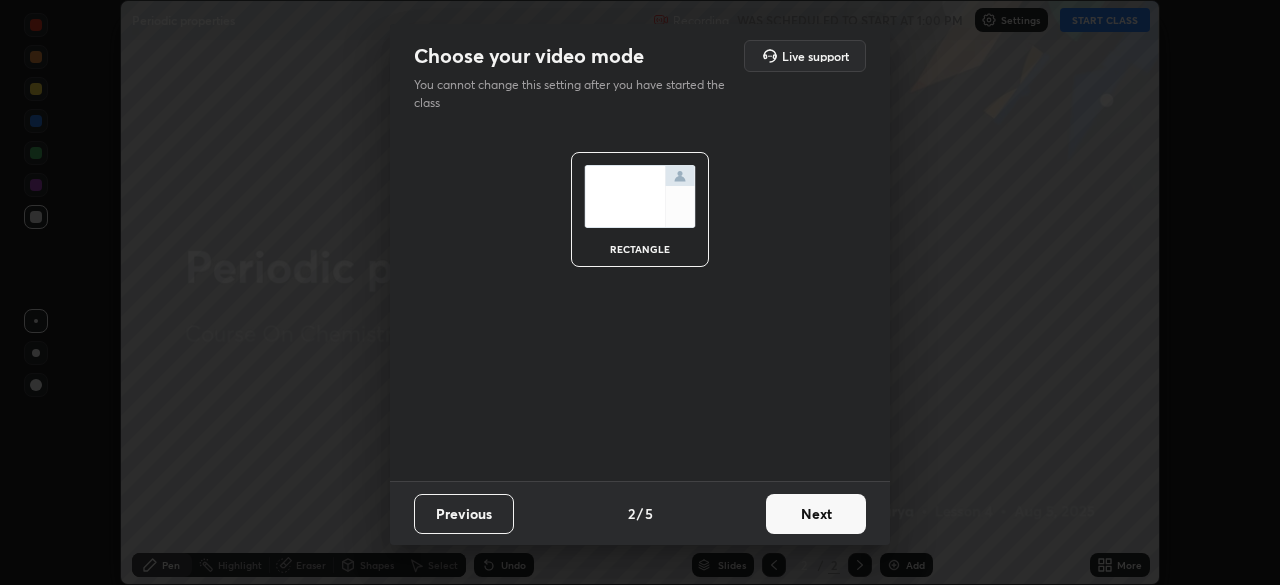 scroll, scrollTop: 0, scrollLeft: 0, axis: both 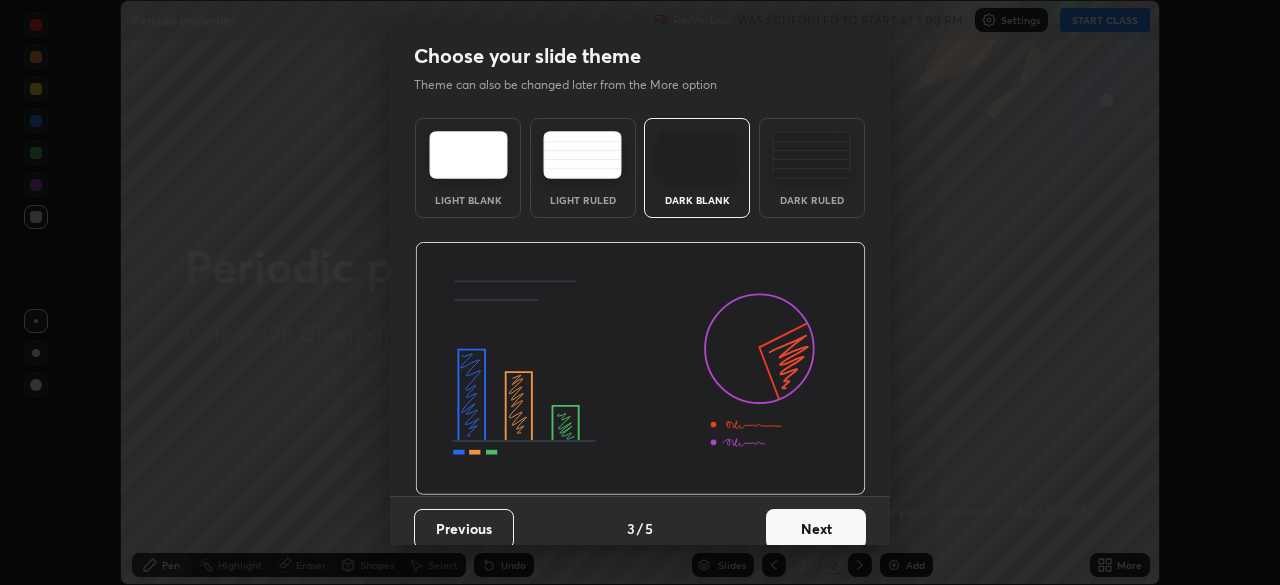 click on "Next" at bounding box center (816, 529) 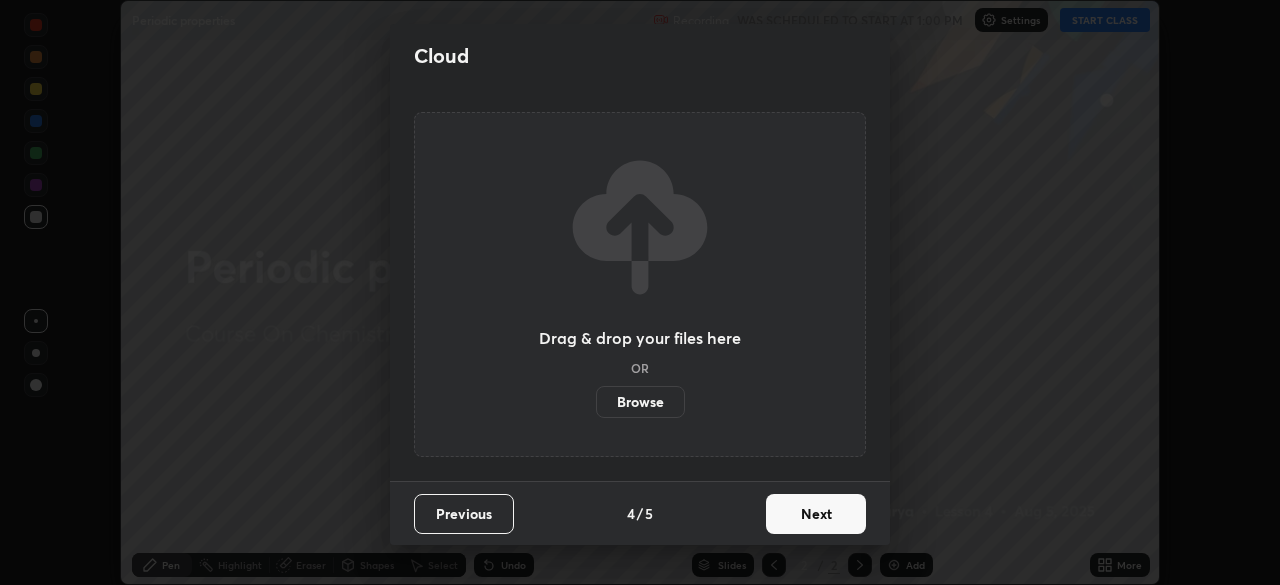 click on "Next" at bounding box center (816, 514) 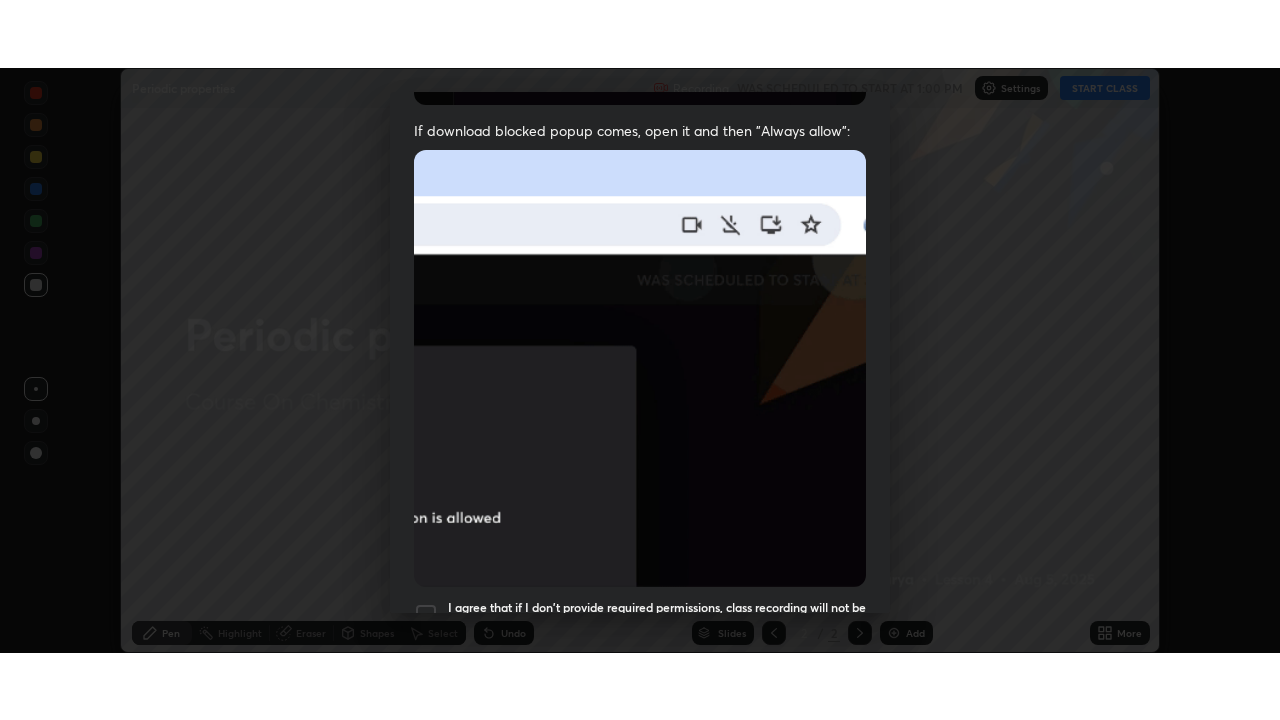 scroll, scrollTop: 479, scrollLeft: 0, axis: vertical 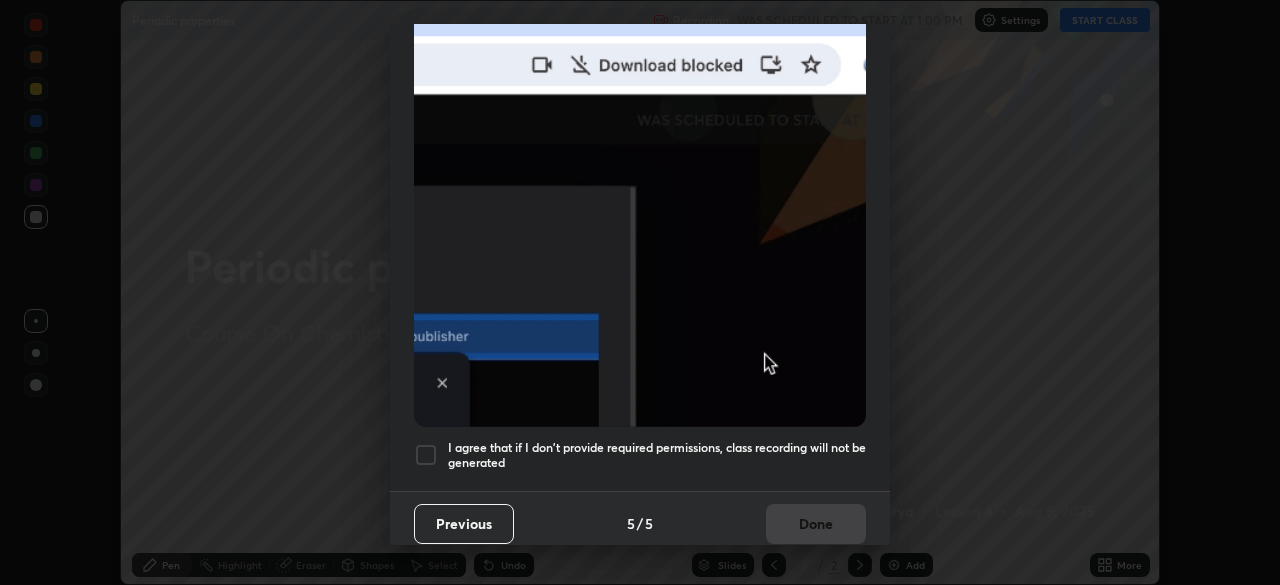 click at bounding box center (426, 455) 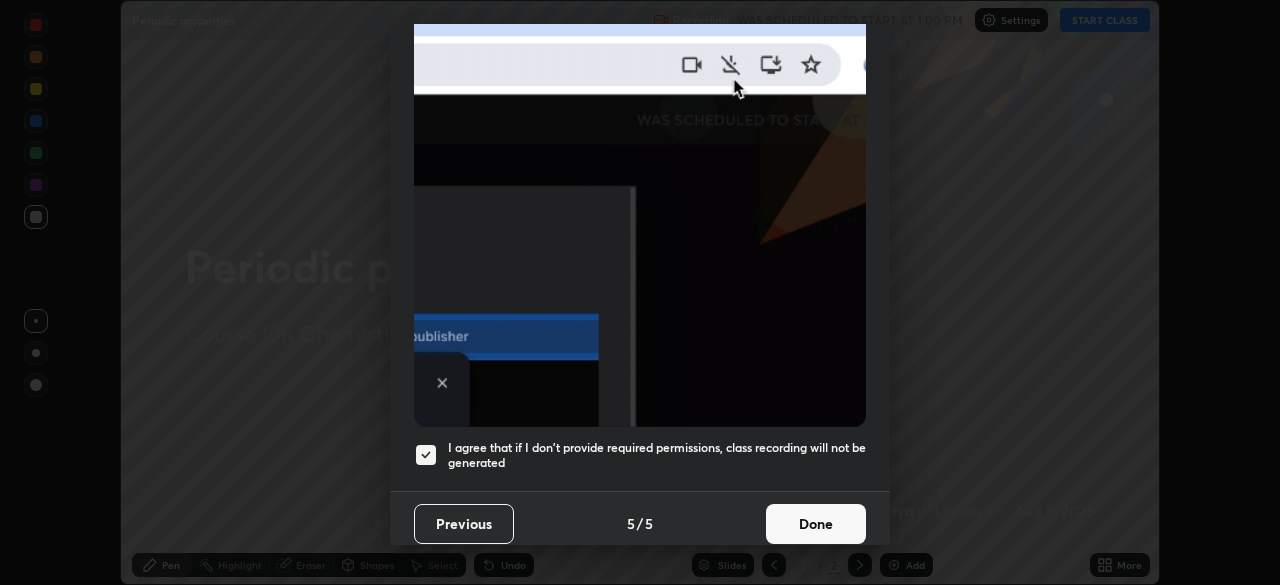 click on "Done" at bounding box center (816, 524) 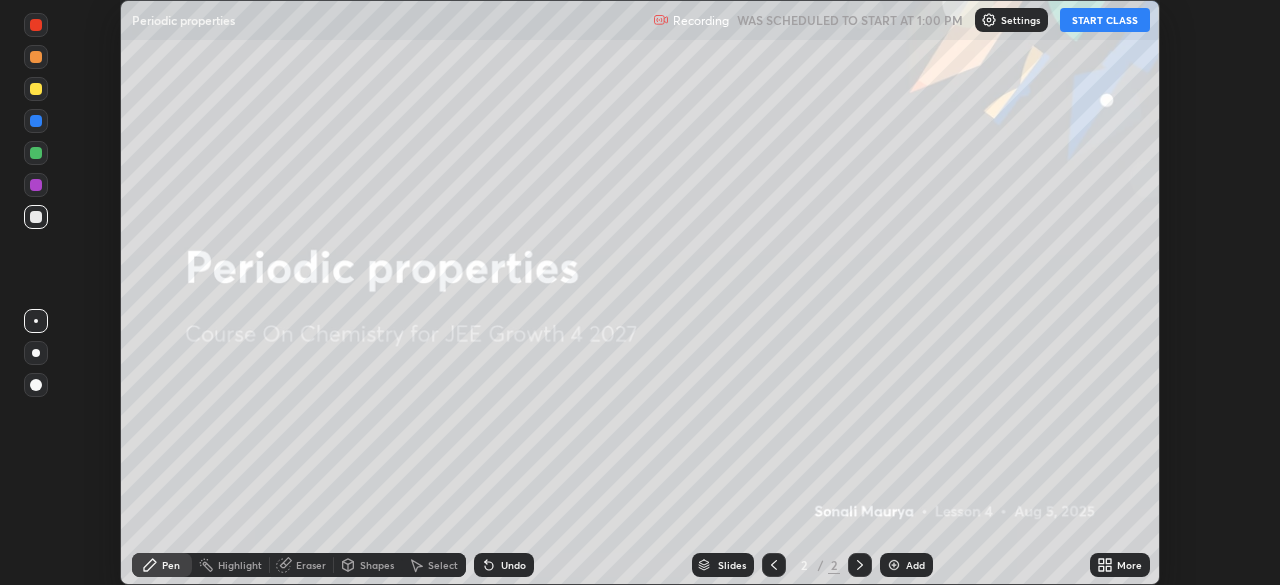 click on "START CLASS" at bounding box center [1105, 20] 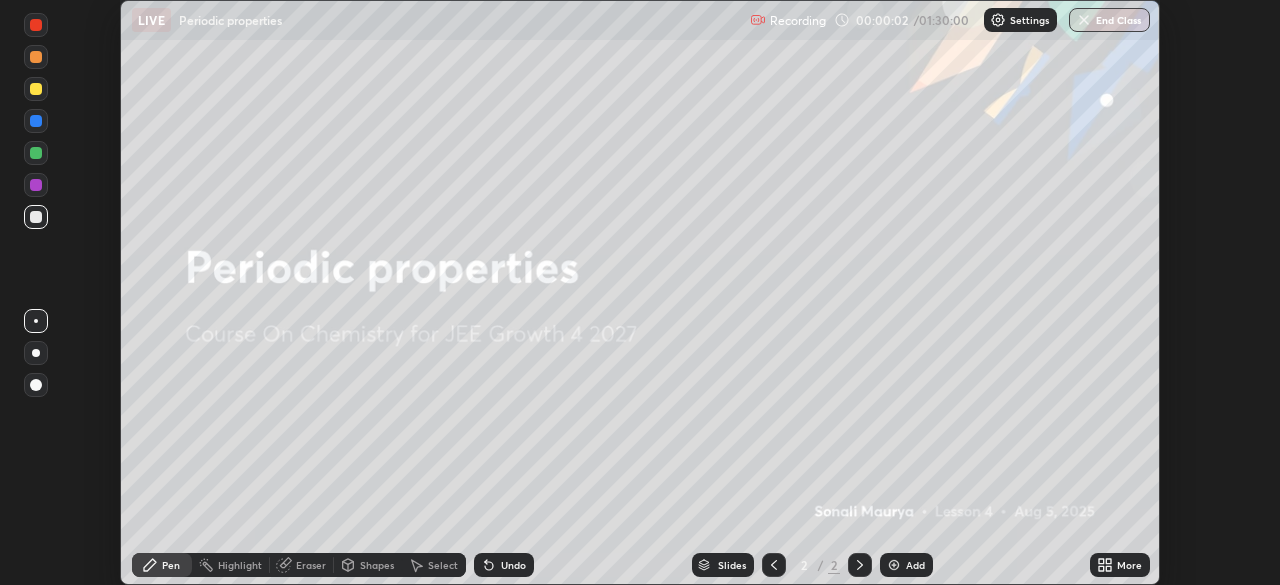 click at bounding box center (894, 565) 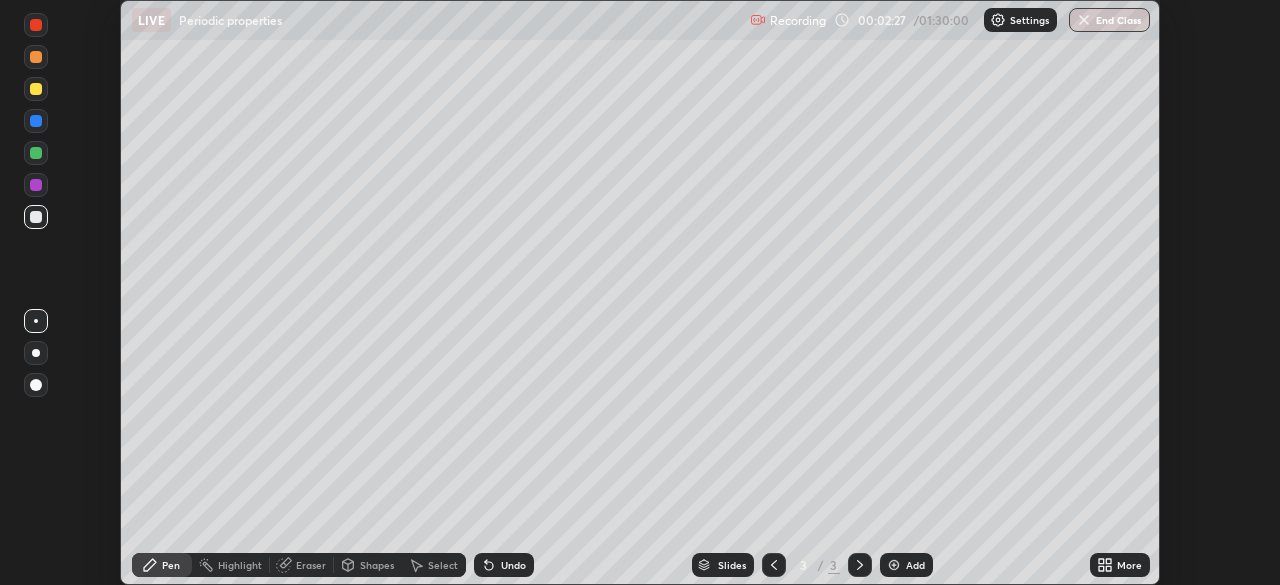 click on "Setting up your live class" at bounding box center [640, 292] 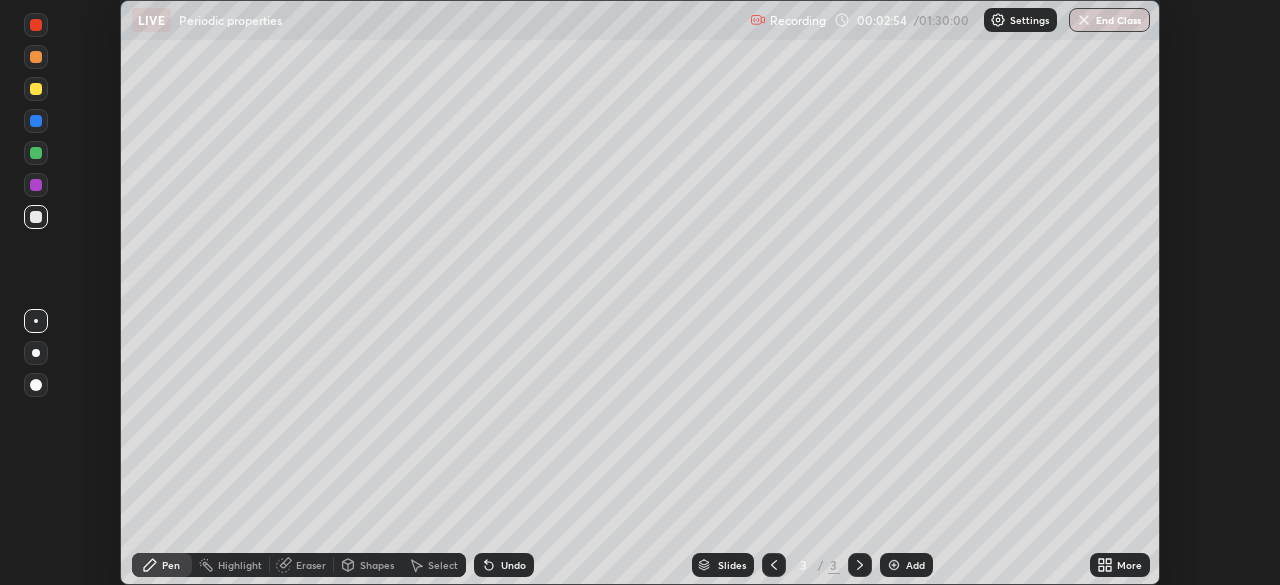 click on "More" at bounding box center (1129, 565) 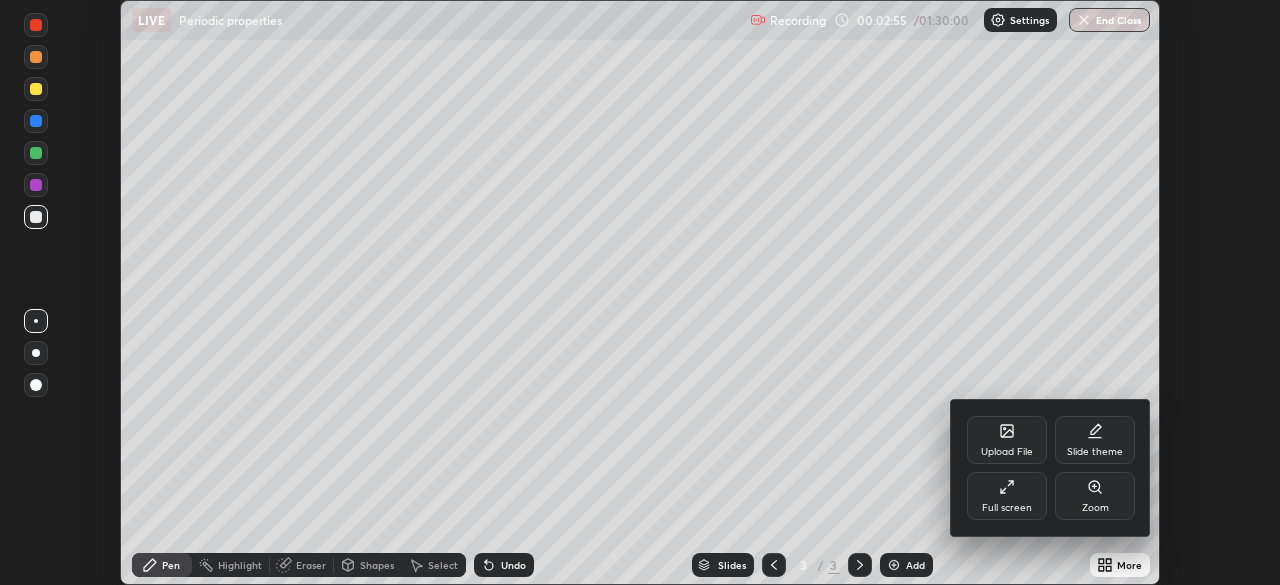 click on "Full screen" at bounding box center [1007, 496] 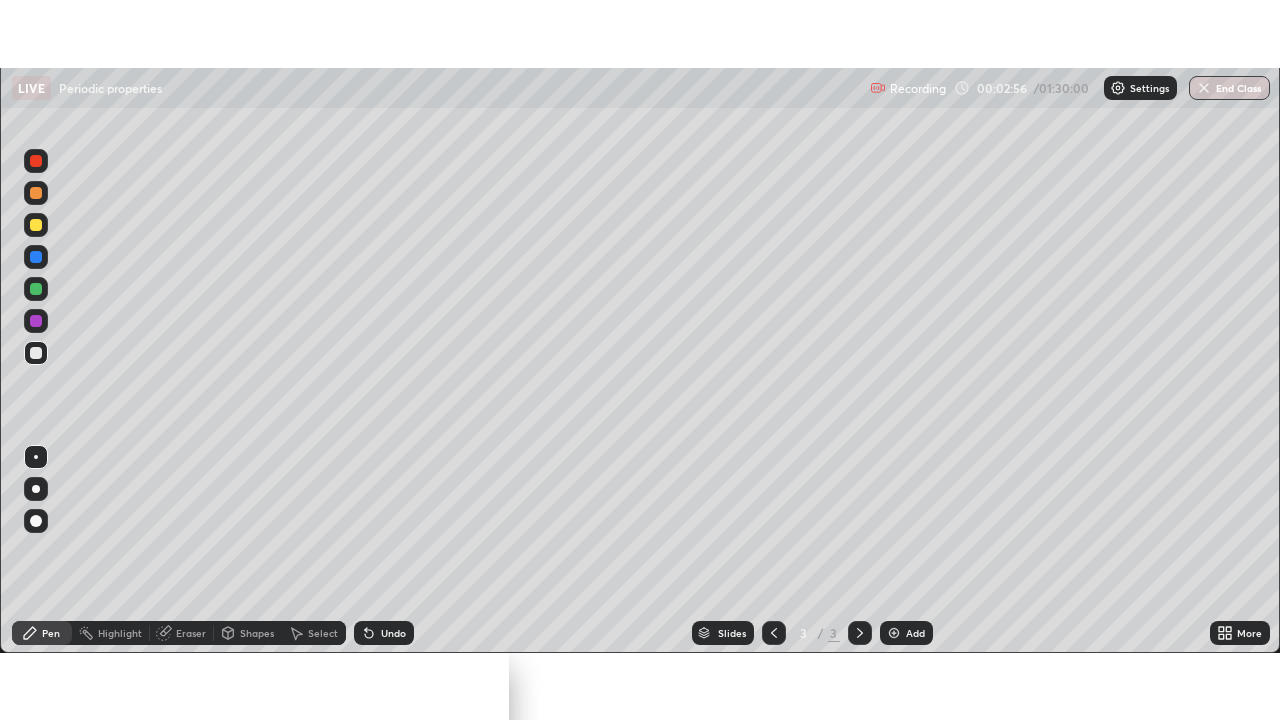 scroll, scrollTop: 99280, scrollLeft: 98720, axis: both 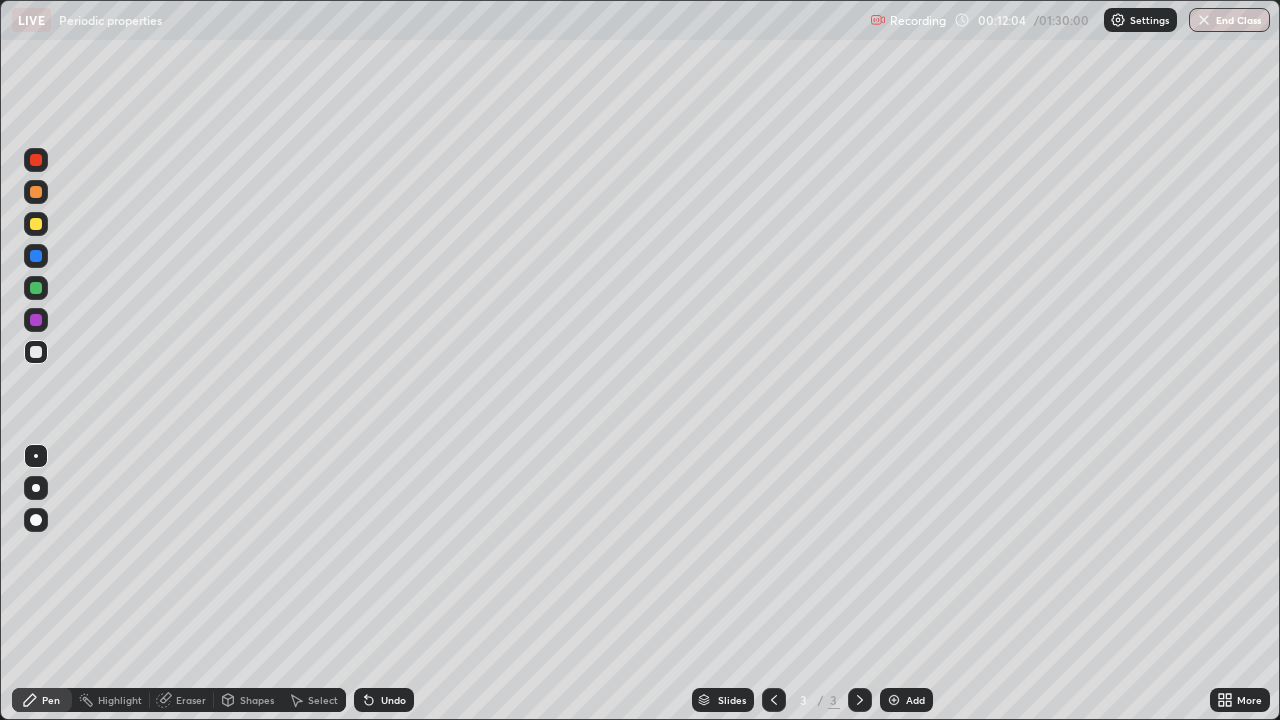 click at bounding box center (36, 288) 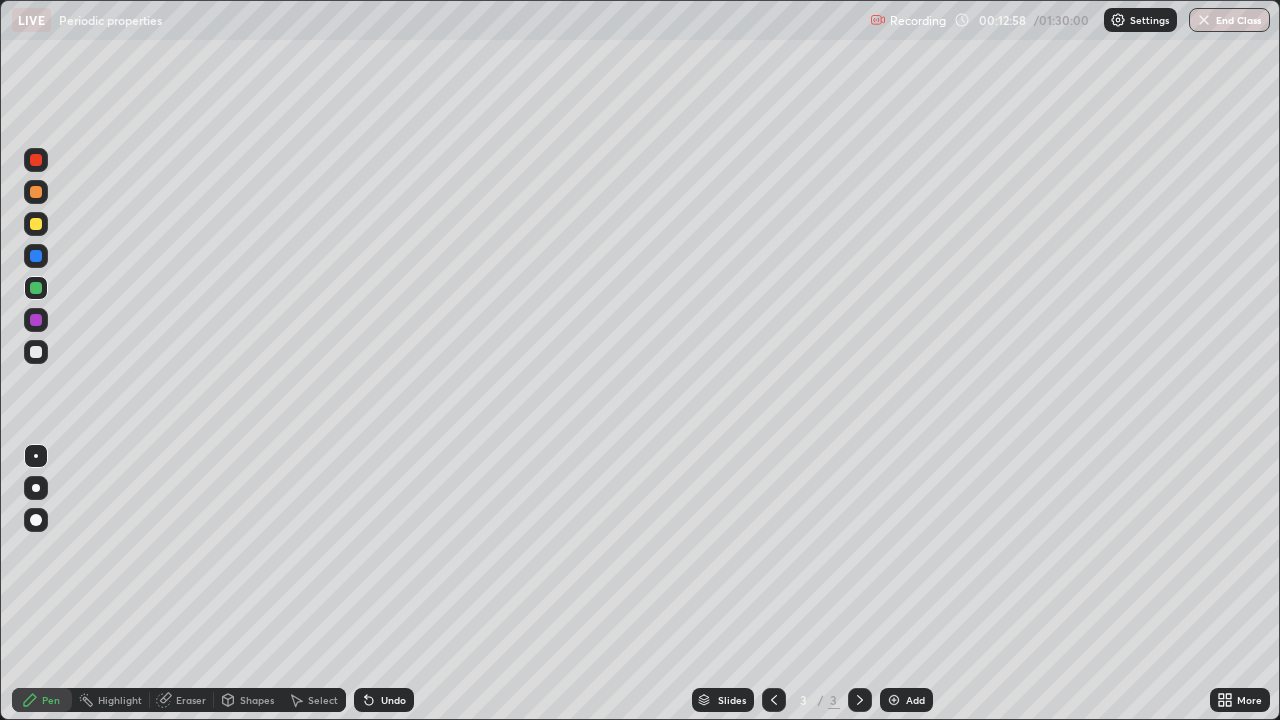 click at bounding box center [36, 320] 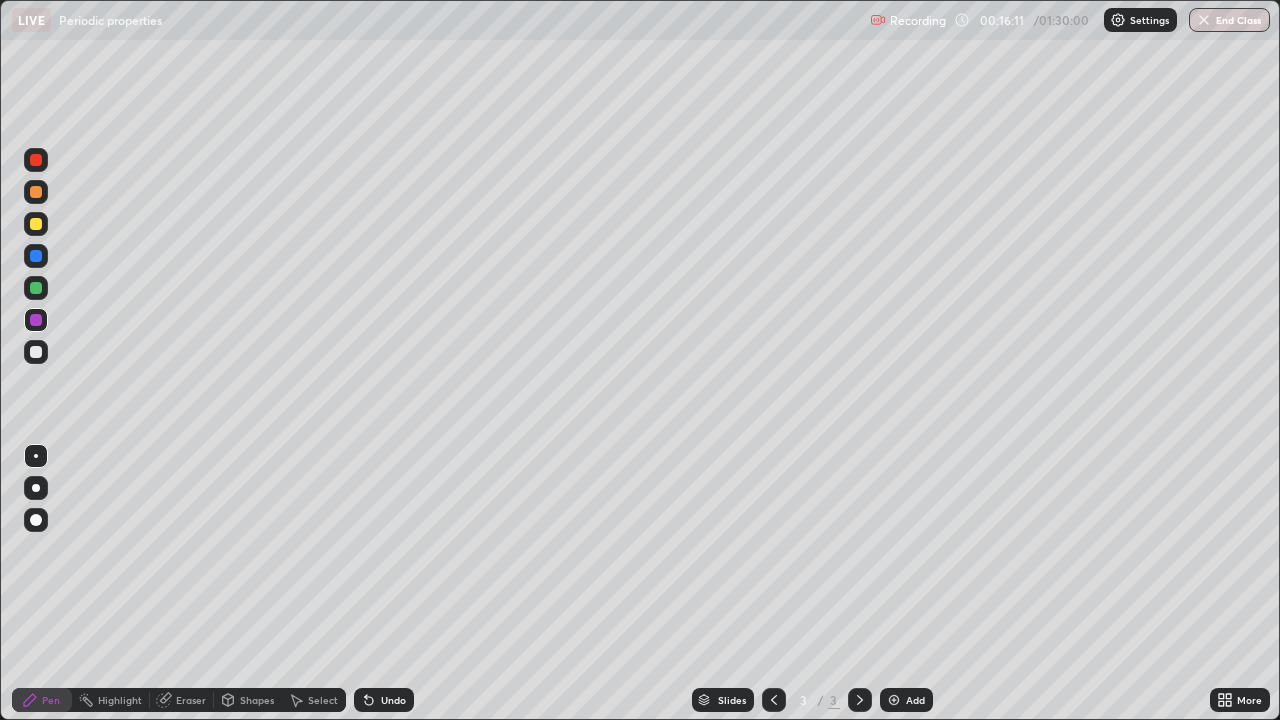 click on "Eraser" at bounding box center (191, 700) 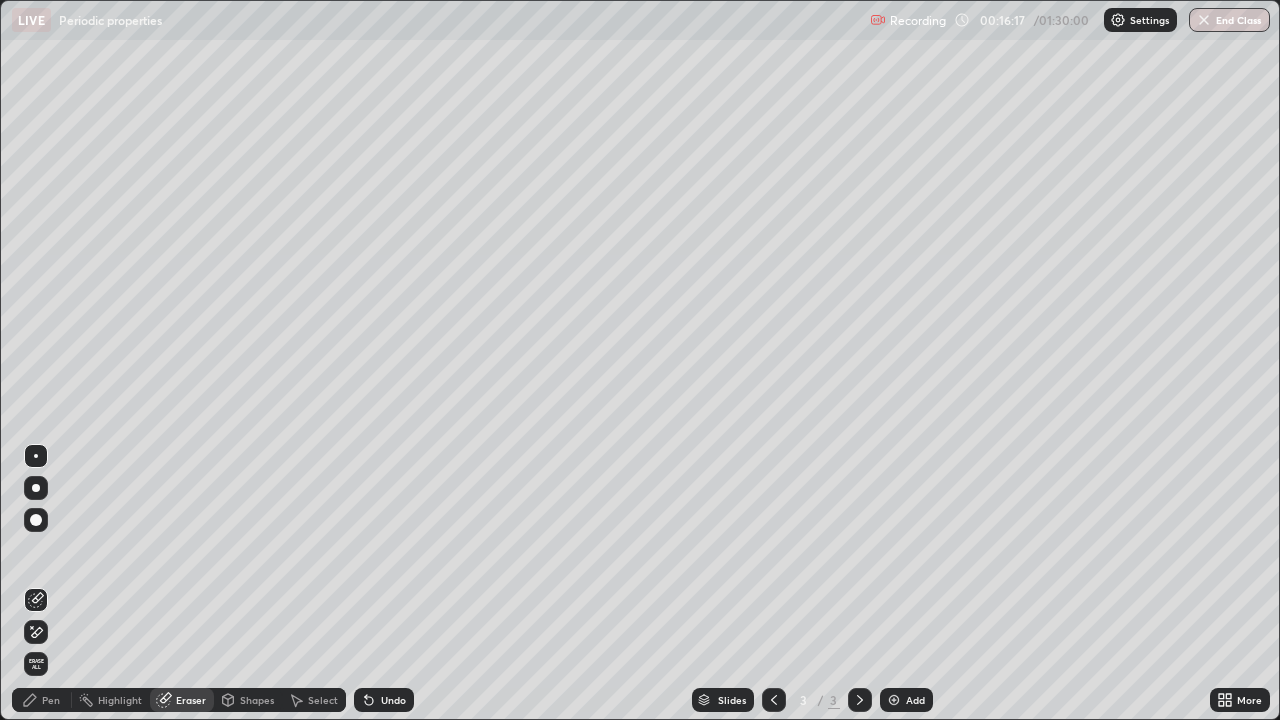 click on "Pen" at bounding box center [51, 700] 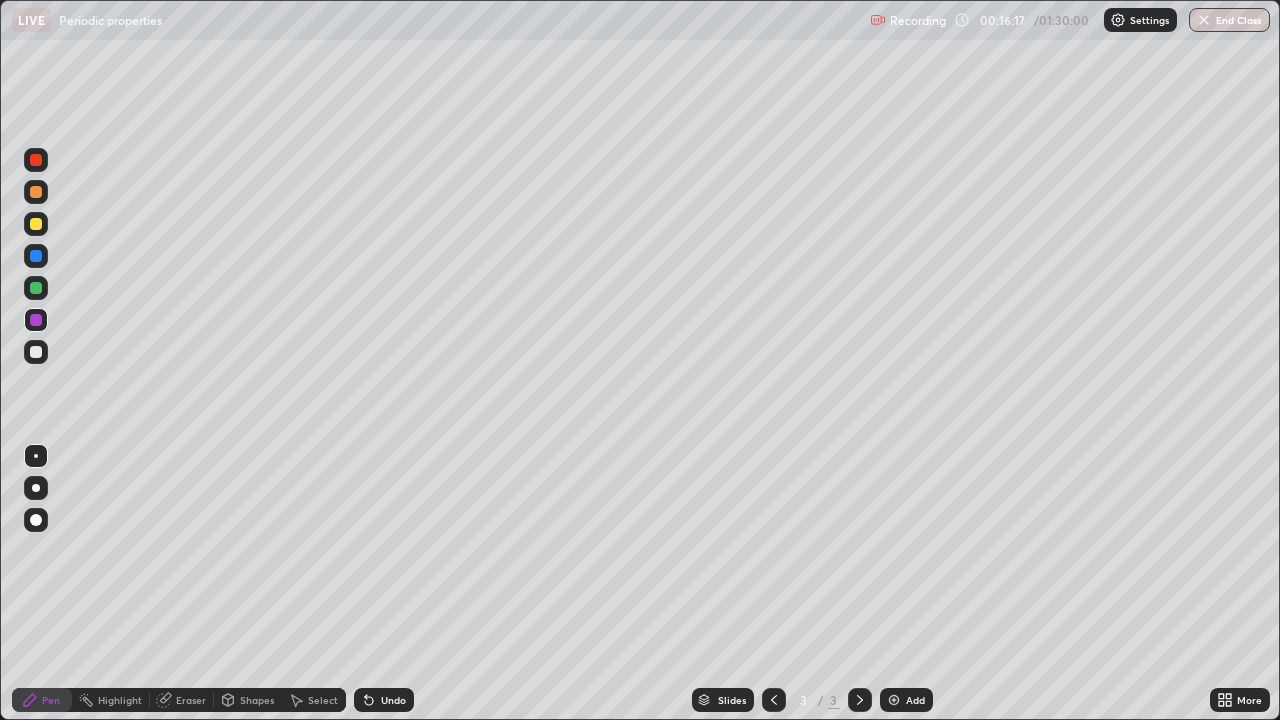 click on "Pen" at bounding box center [51, 700] 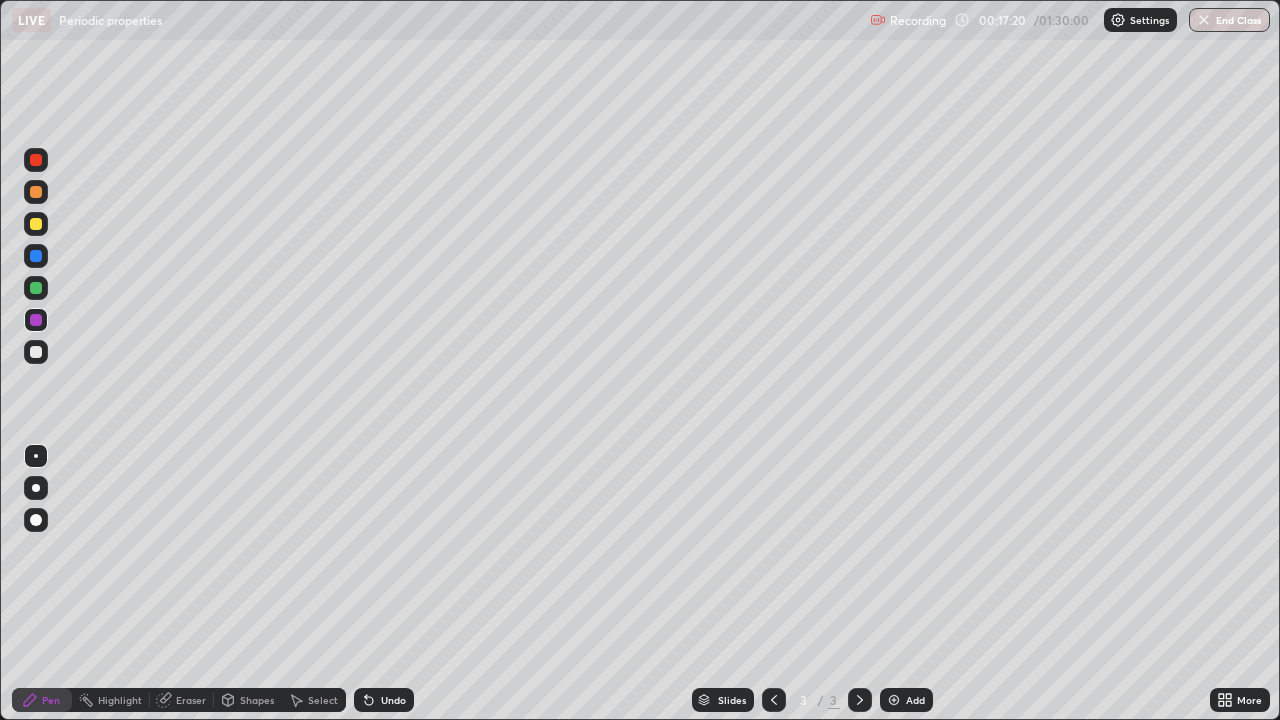click at bounding box center [894, 700] 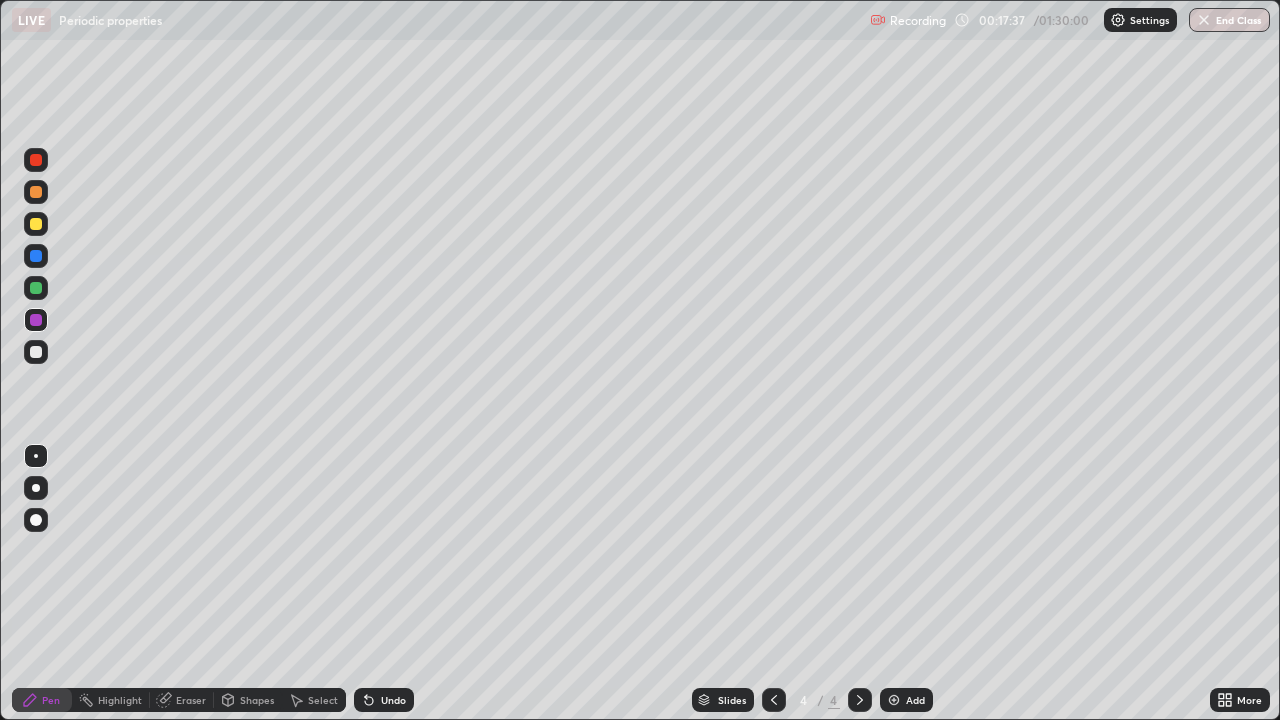 click on "Eraser" at bounding box center (182, 700) 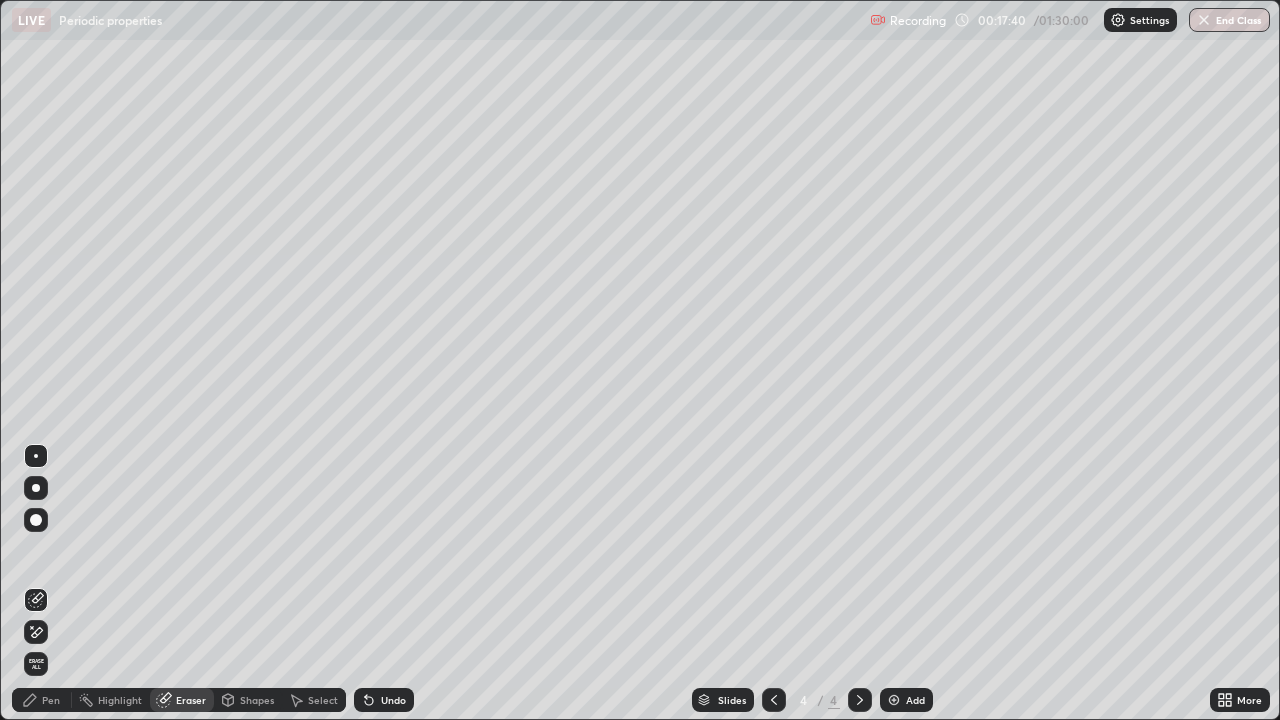 click 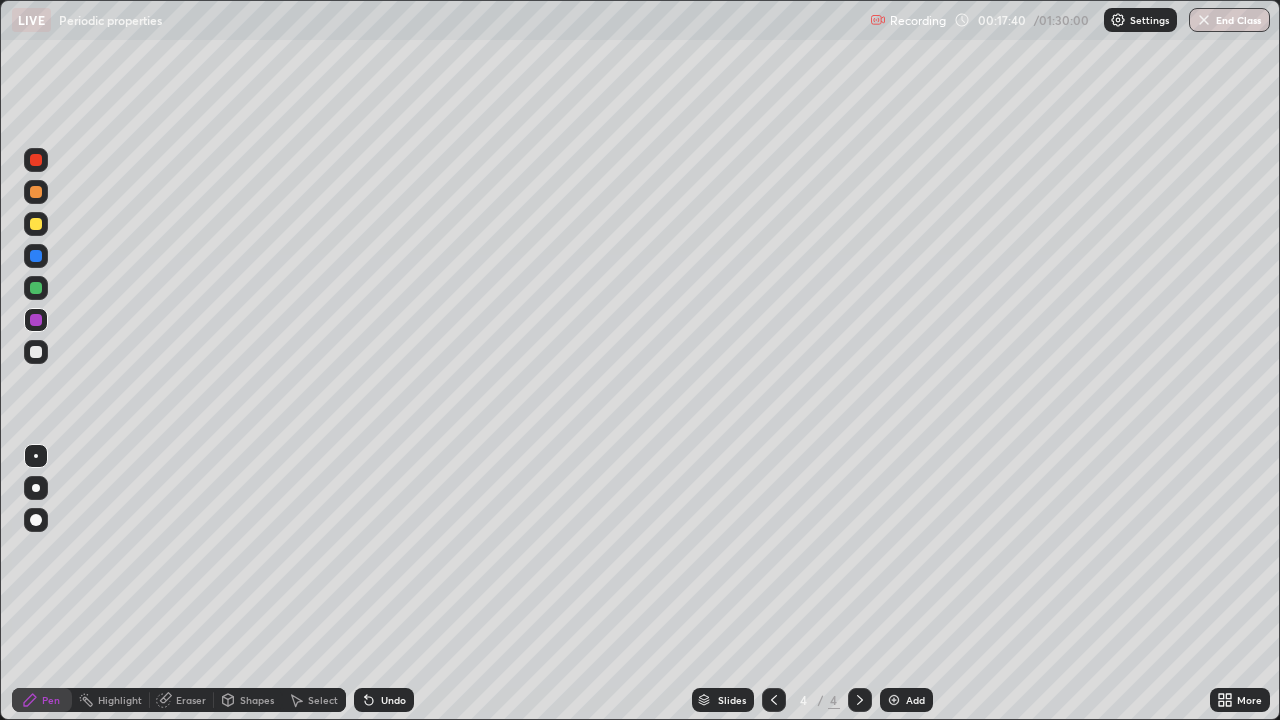 click at bounding box center (36, 320) 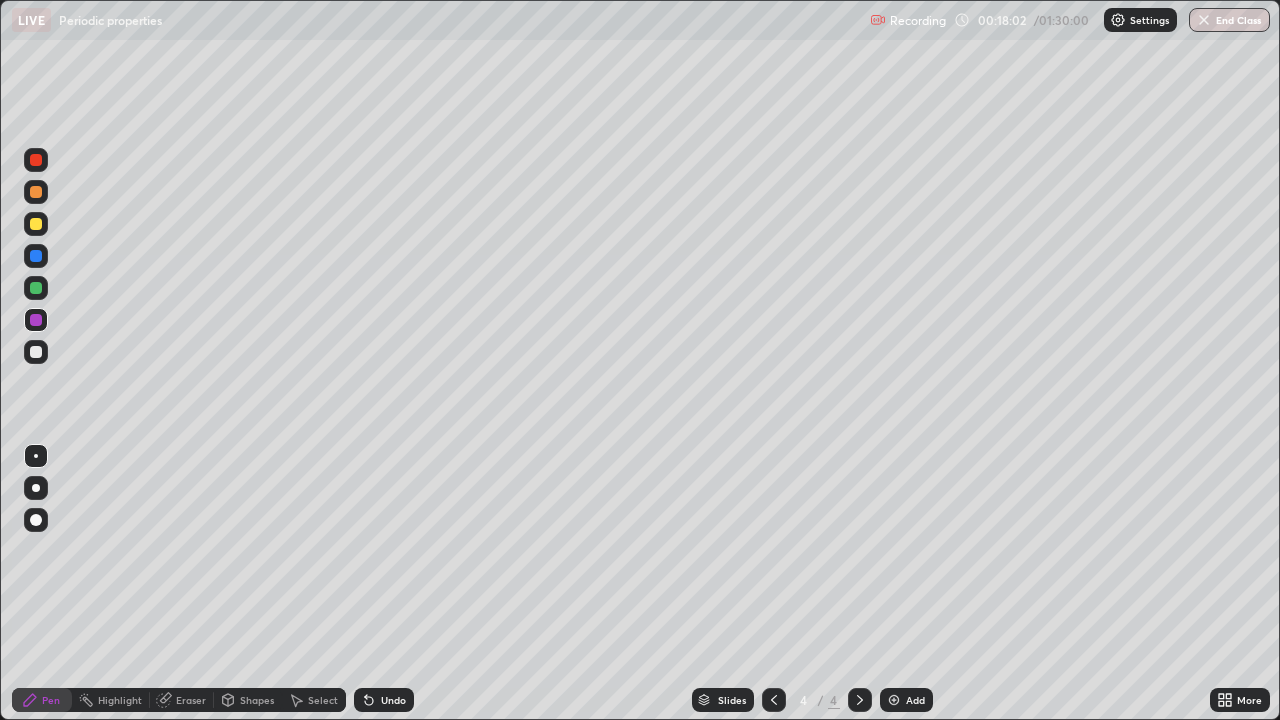 click on "Eraser" at bounding box center [191, 700] 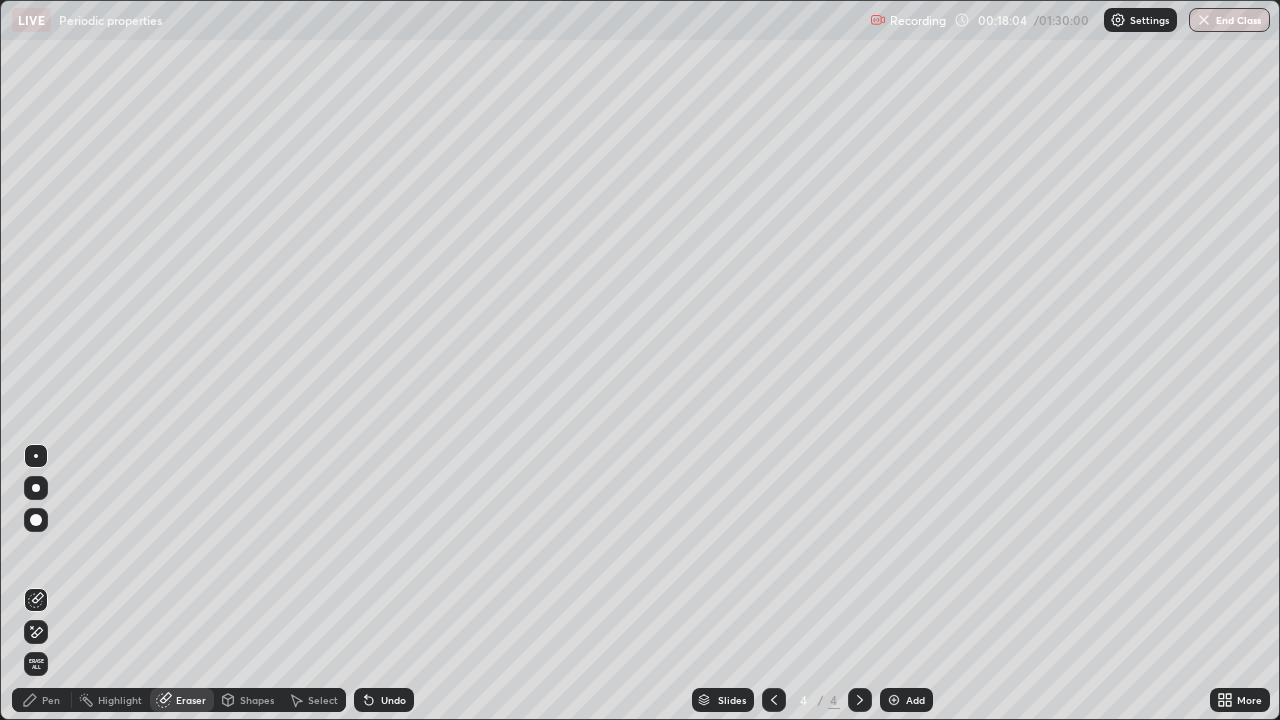 click on "Pen" at bounding box center (51, 700) 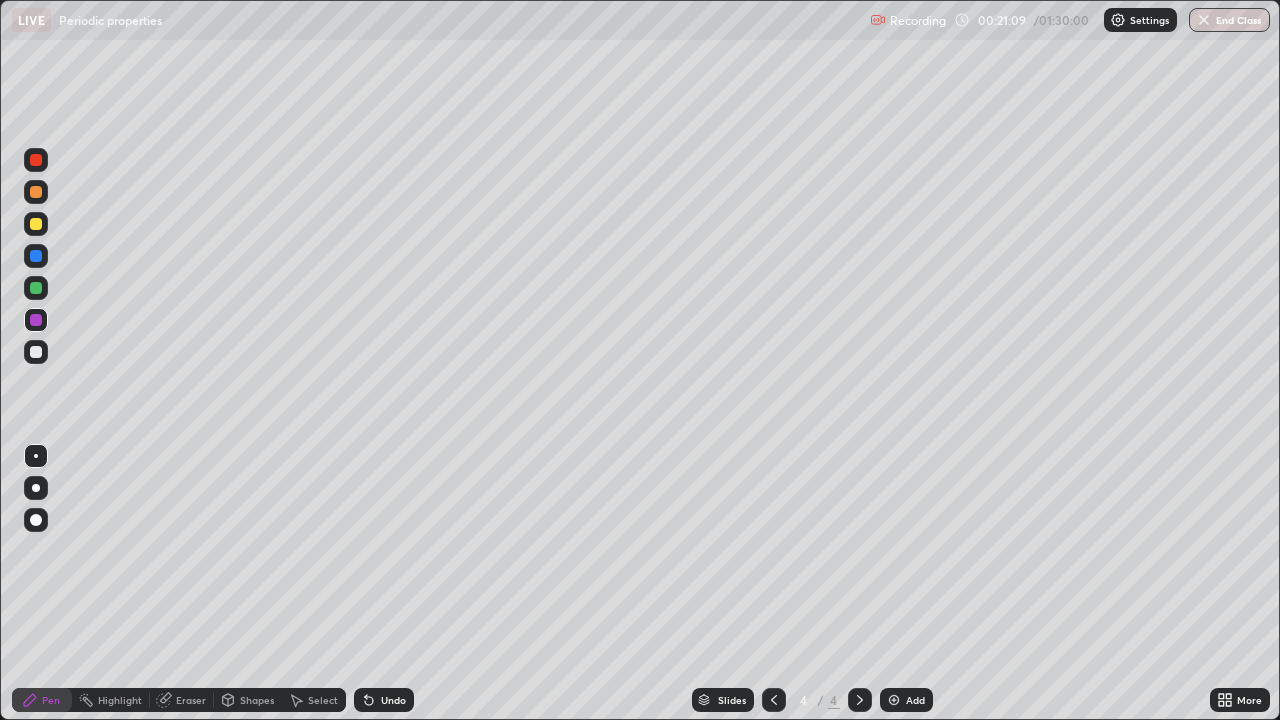 click at bounding box center [36, 224] 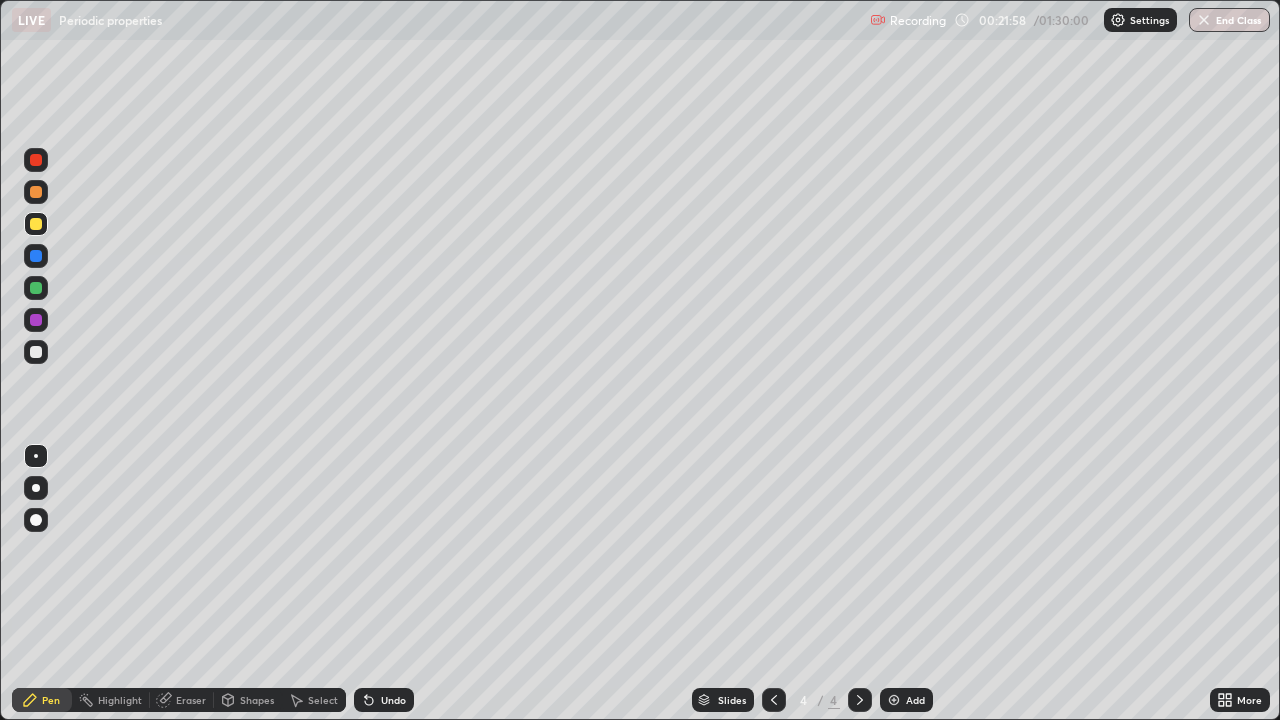 click on "Add" at bounding box center [906, 700] 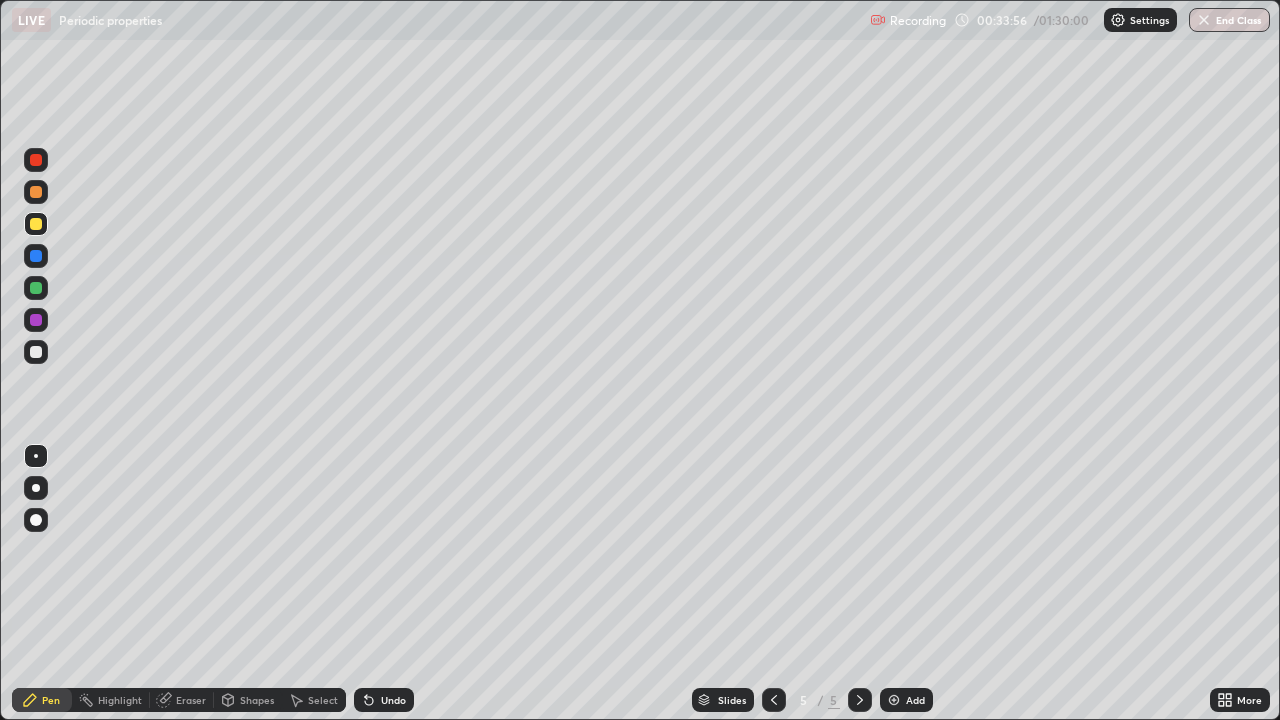click on "Eraser" at bounding box center [182, 700] 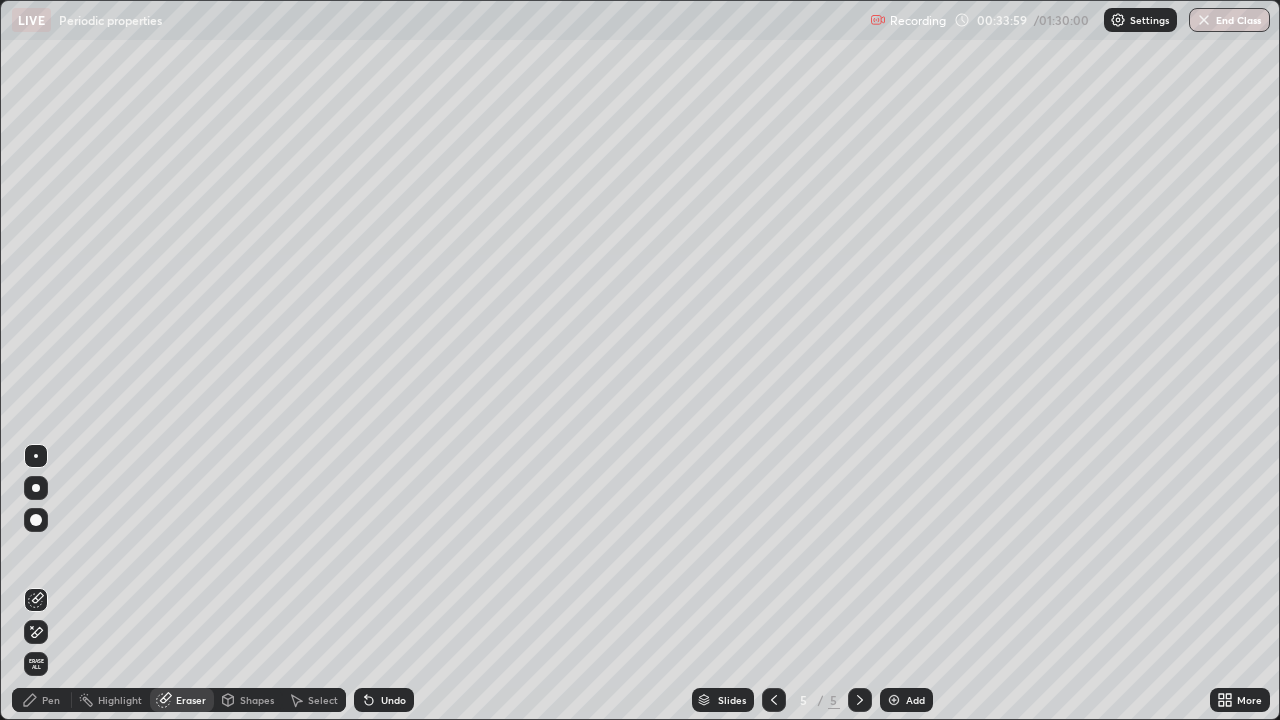 click on "Pen" at bounding box center [51, 700] 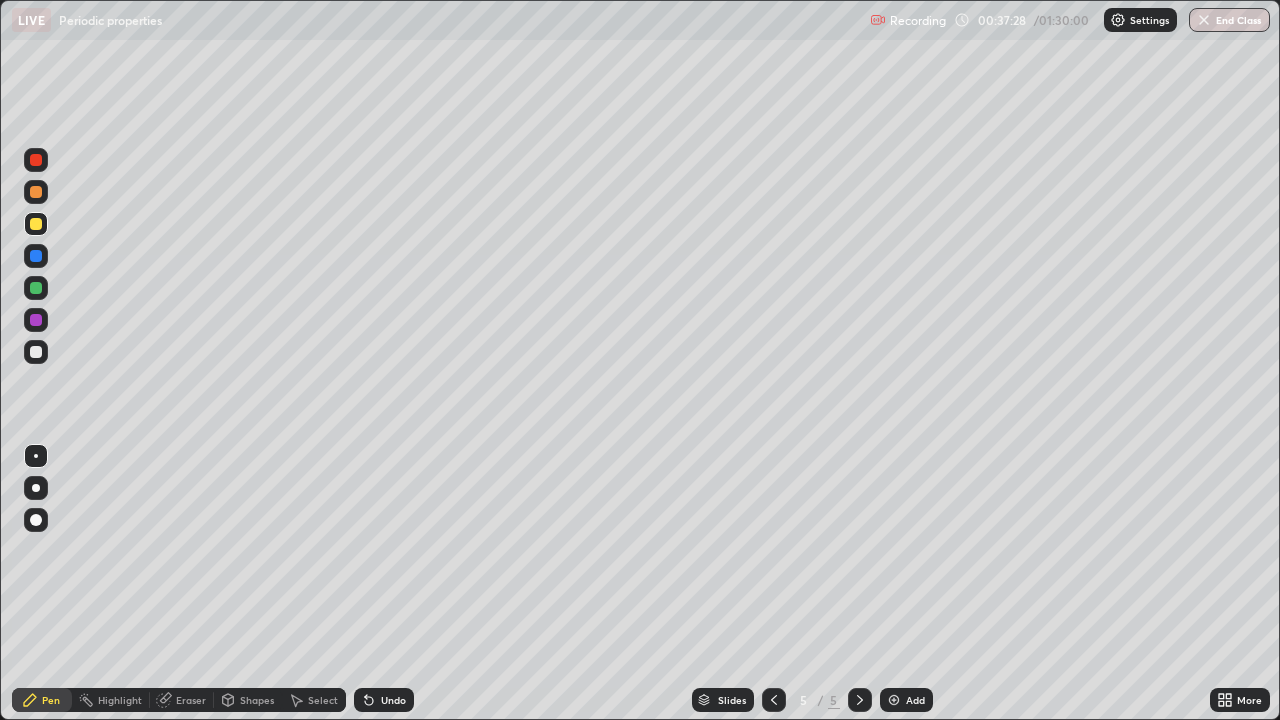 click on "Add" at bounding box center [915, 700] 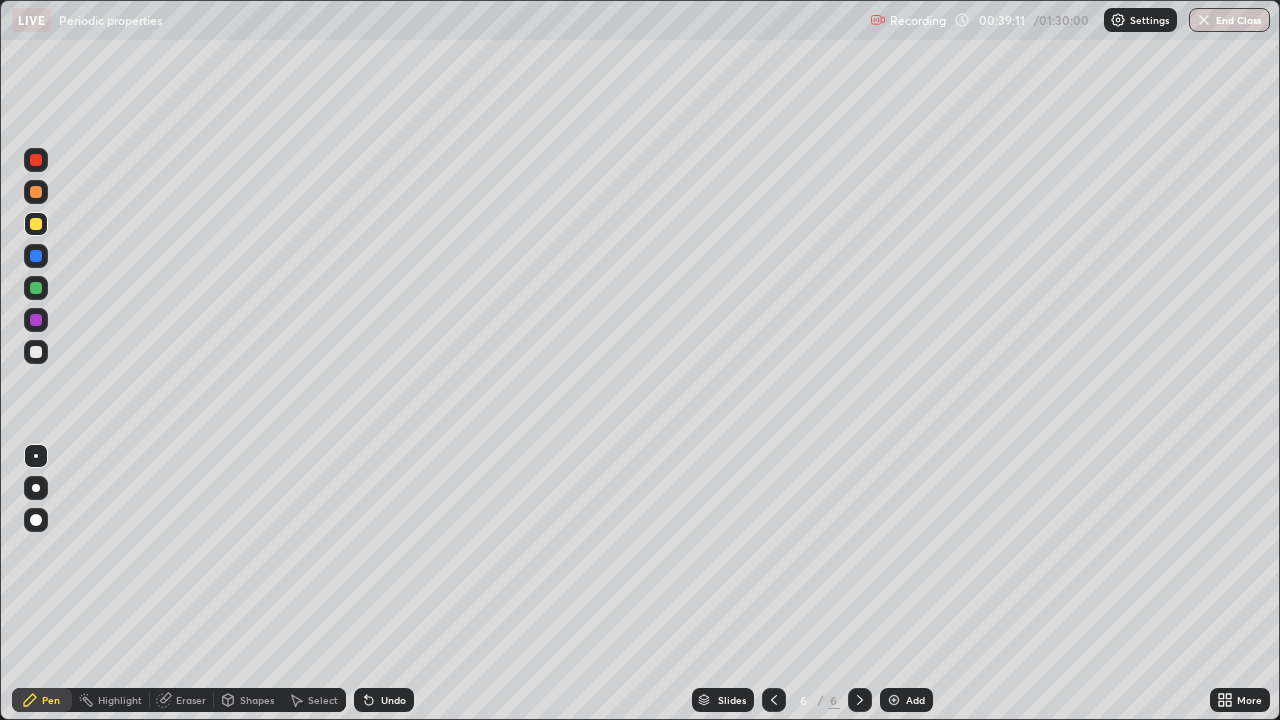 click at bounding box center [36, 320] 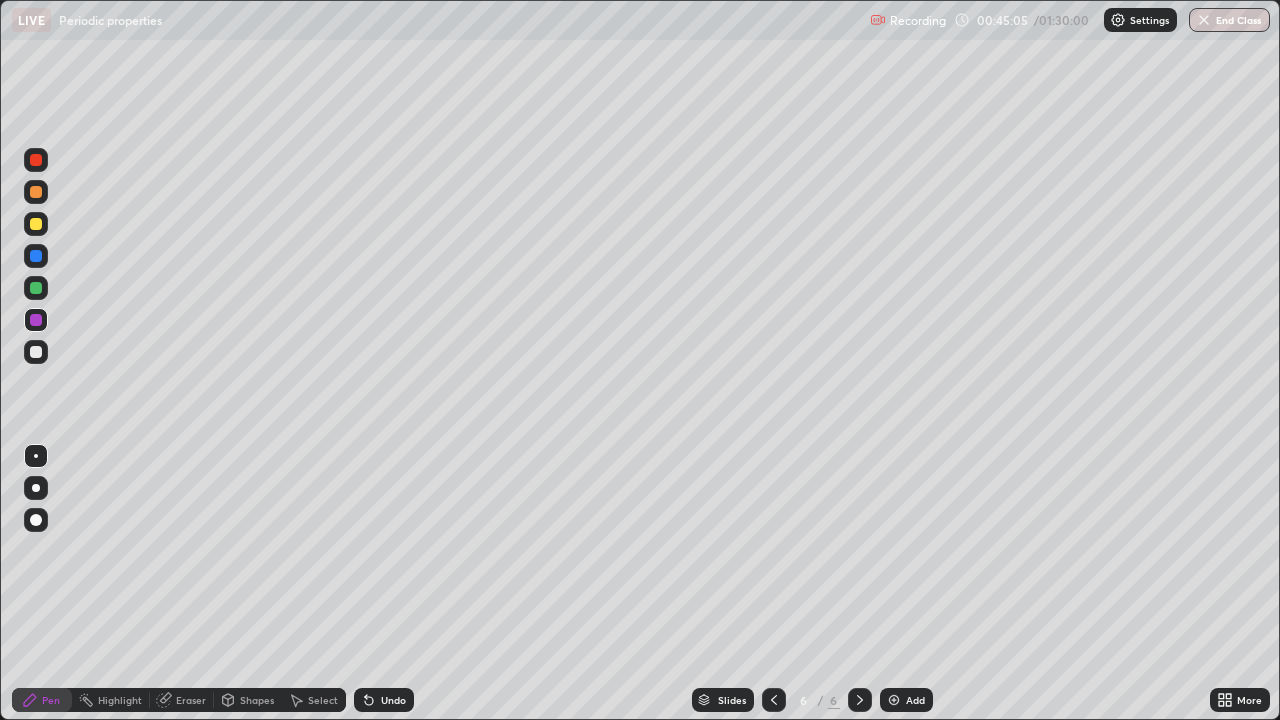click at bounding box center [894, 700] 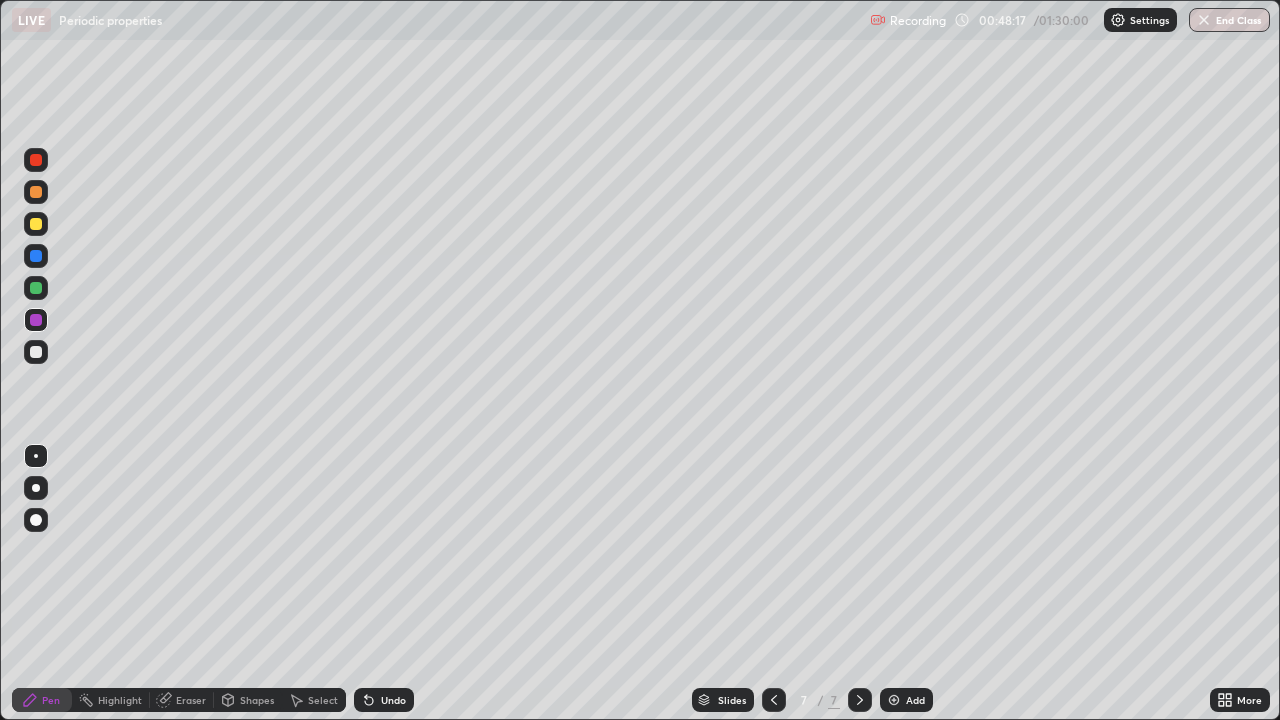click at bounding box center (894, 700) 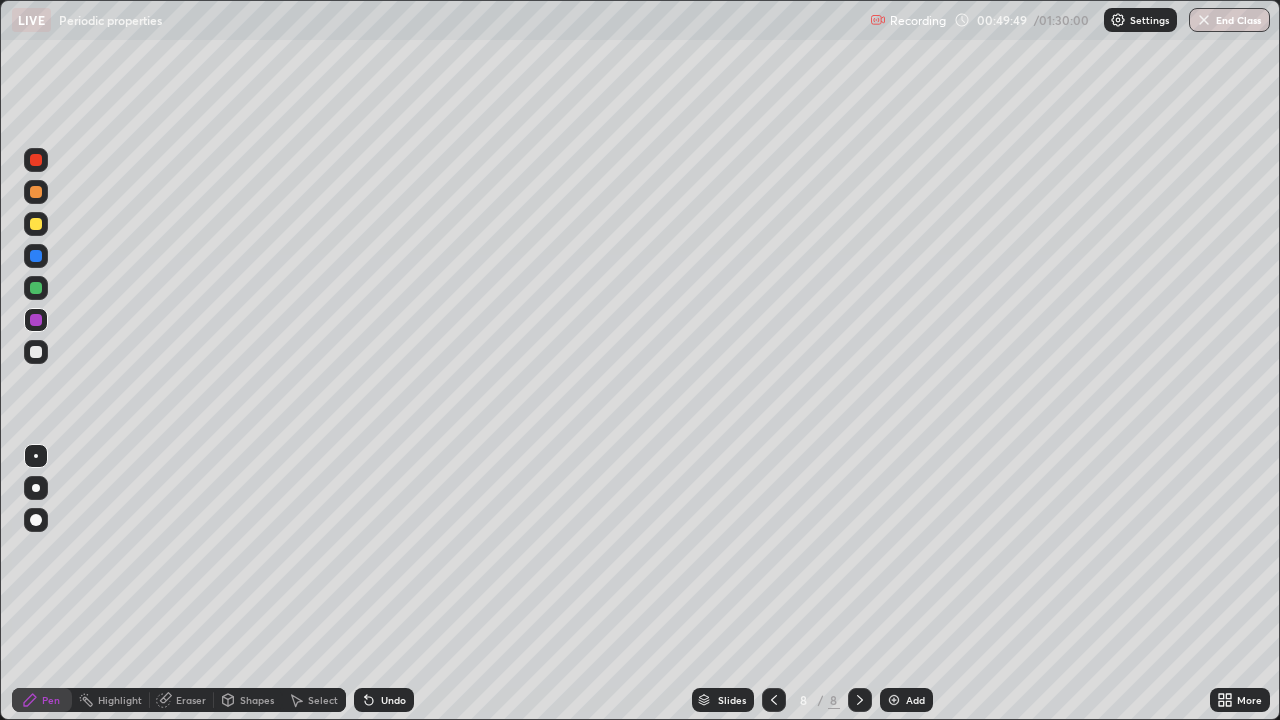 click on "Add" at bounding box center (906, 700) 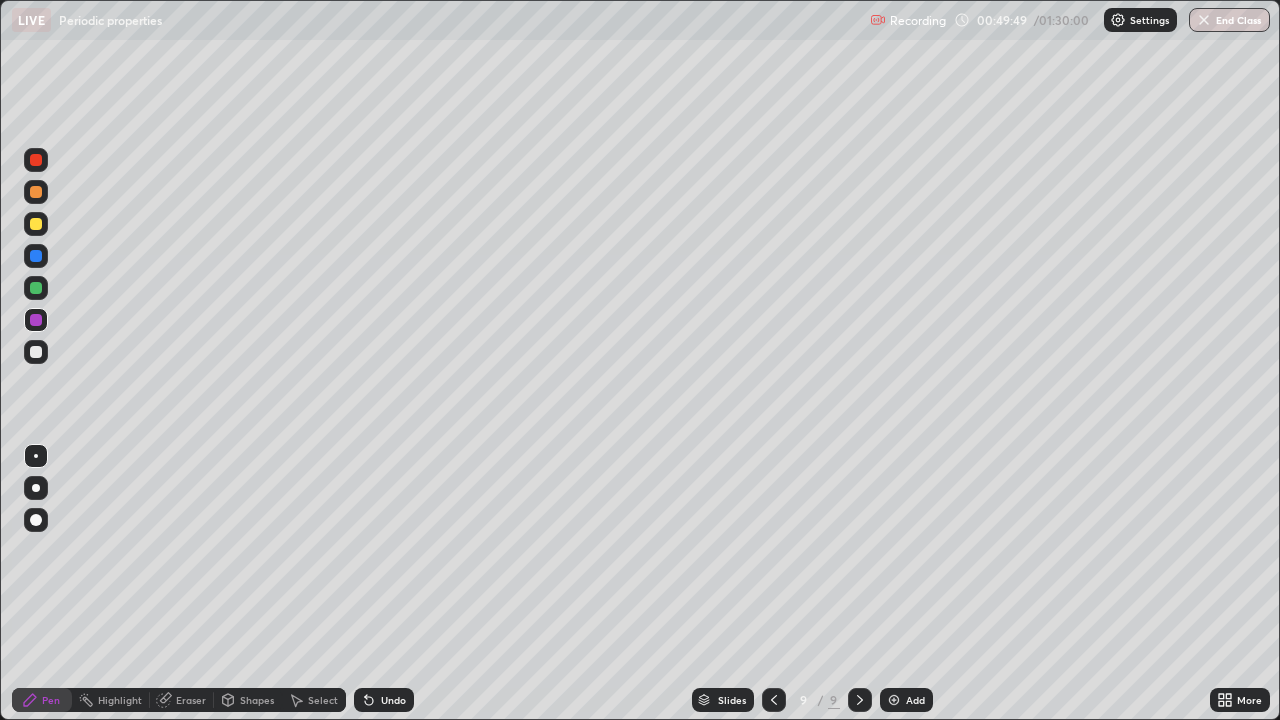 click on "Add" at bounding box center [915, 700] 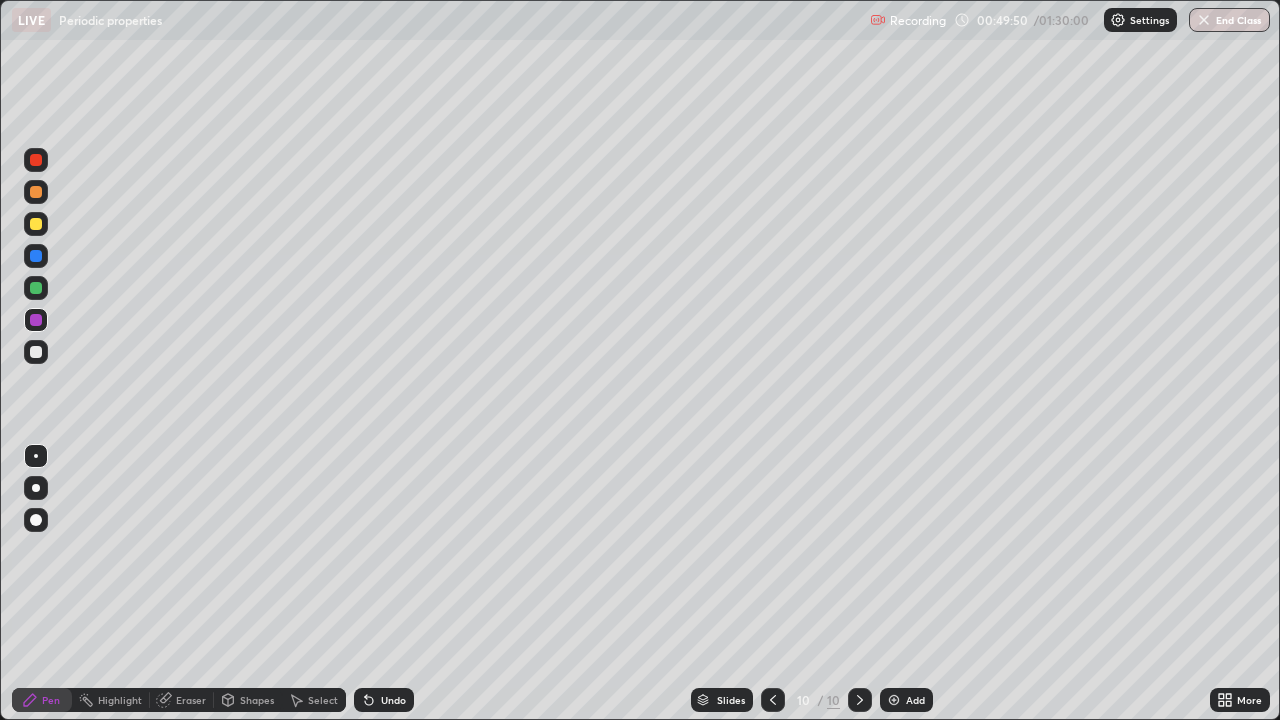 click 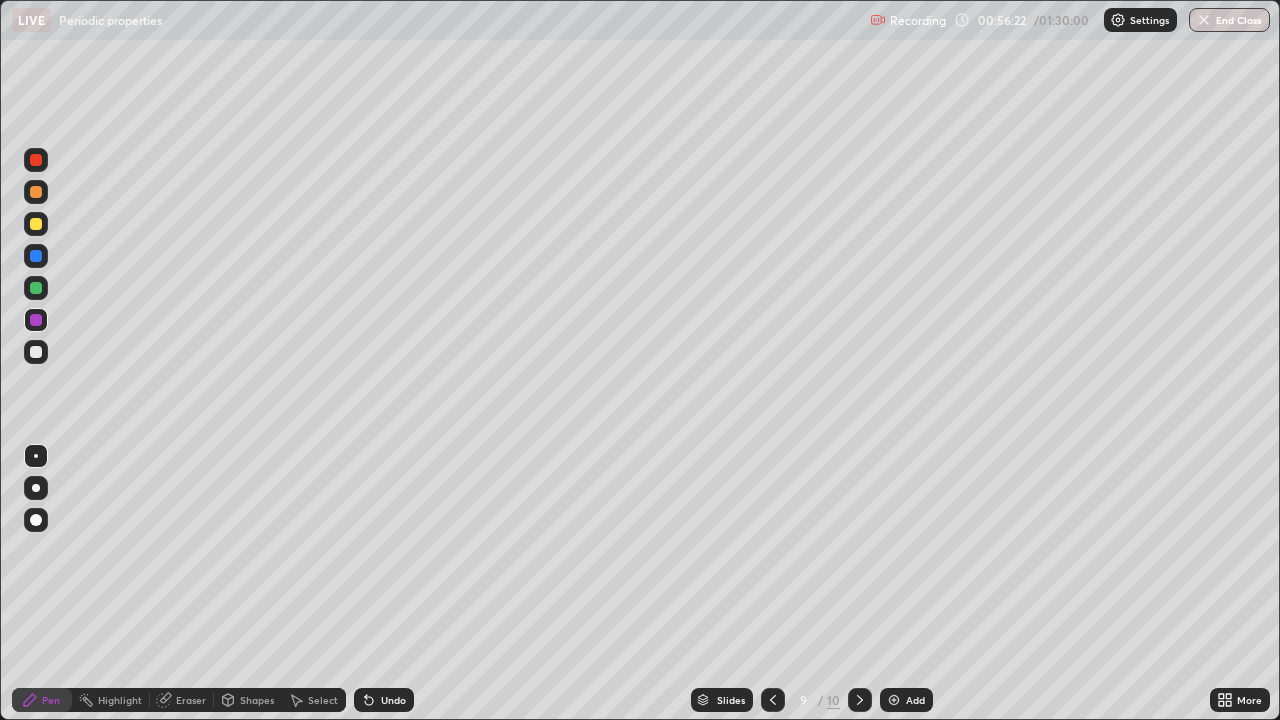 click on "Select" at bounding box center [323, 700] 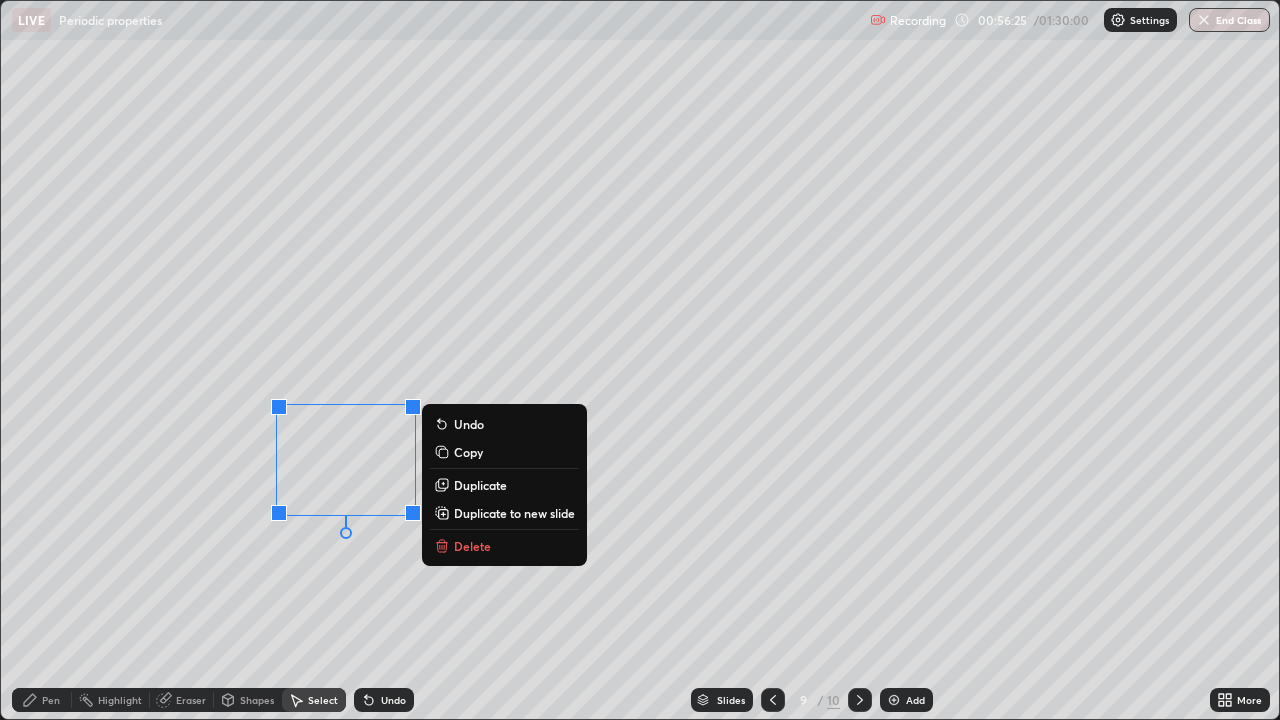 click on "Delete" at bounding box center [472, 546] 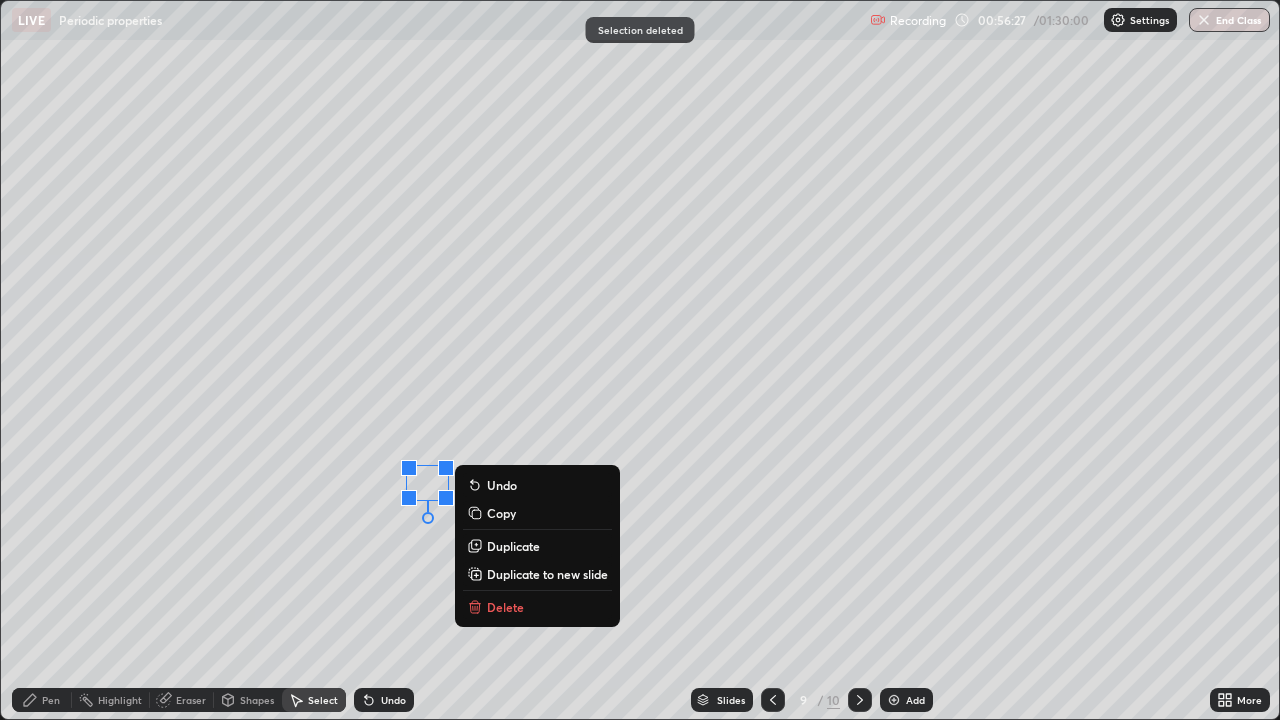 click on "Delete" at bounding box center (505, 607) 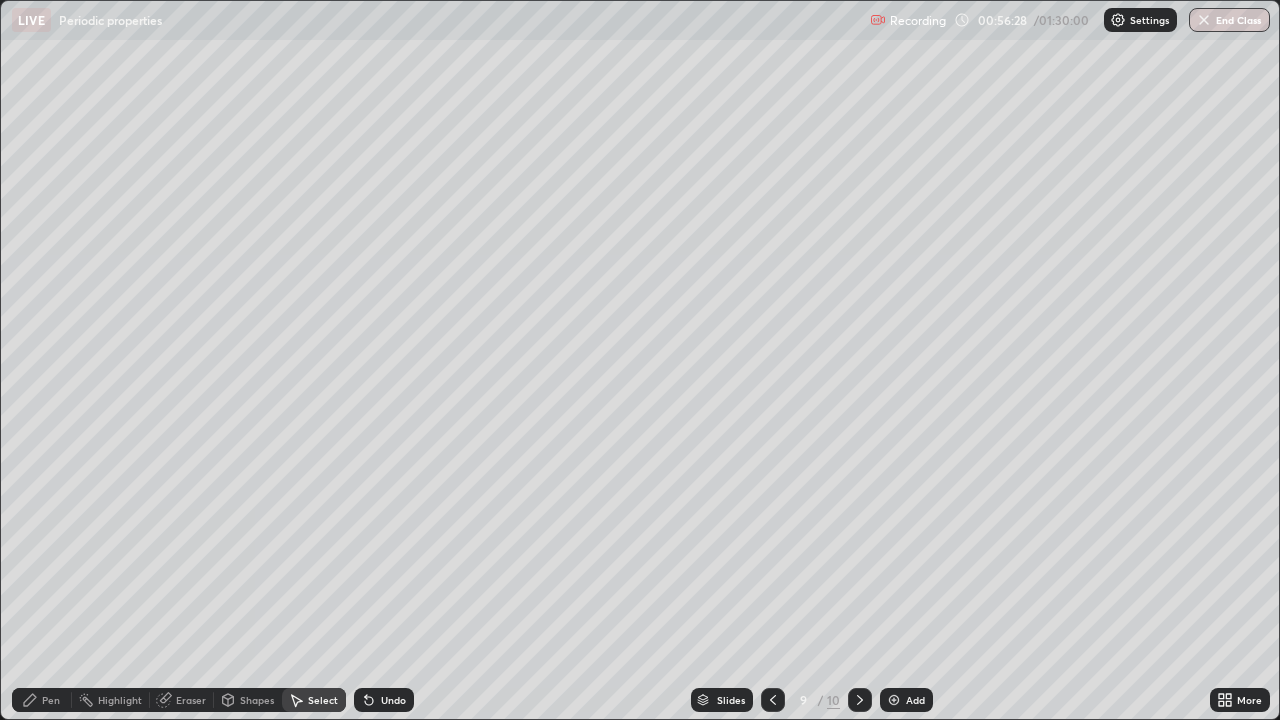 click on "Pen" at bounding box center [51, 700] 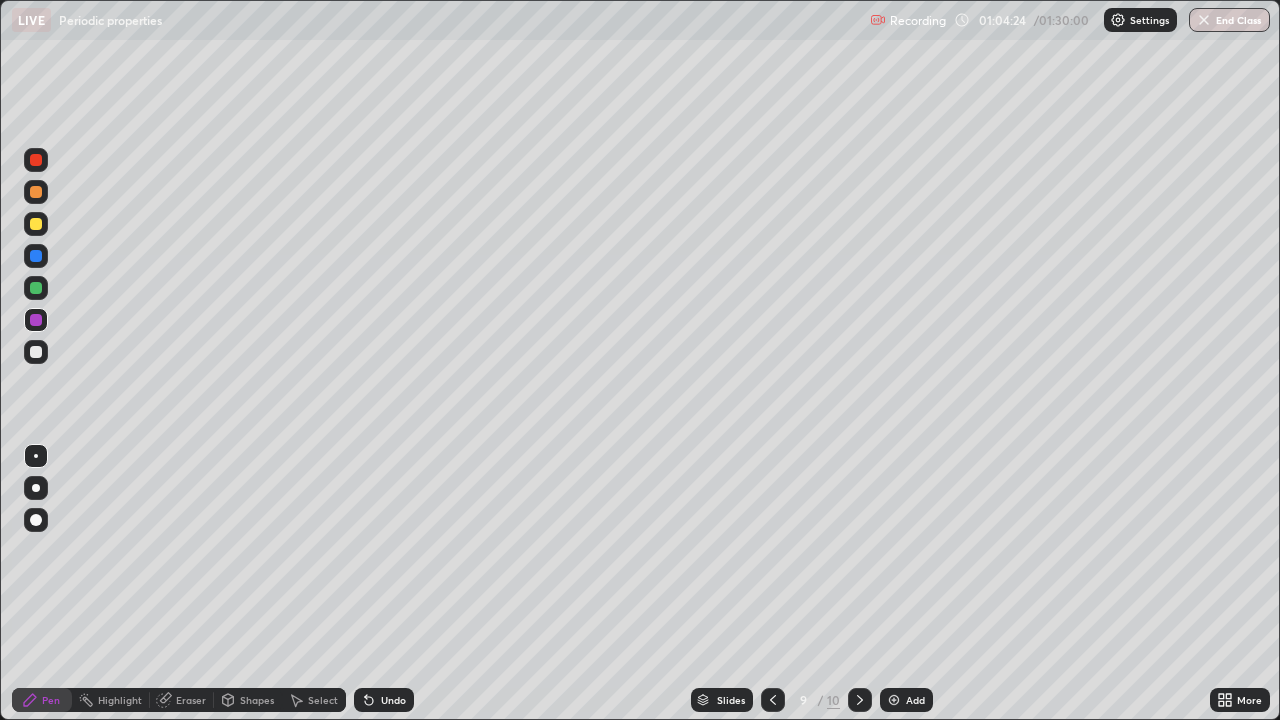 click at bounding box center (860, 700) 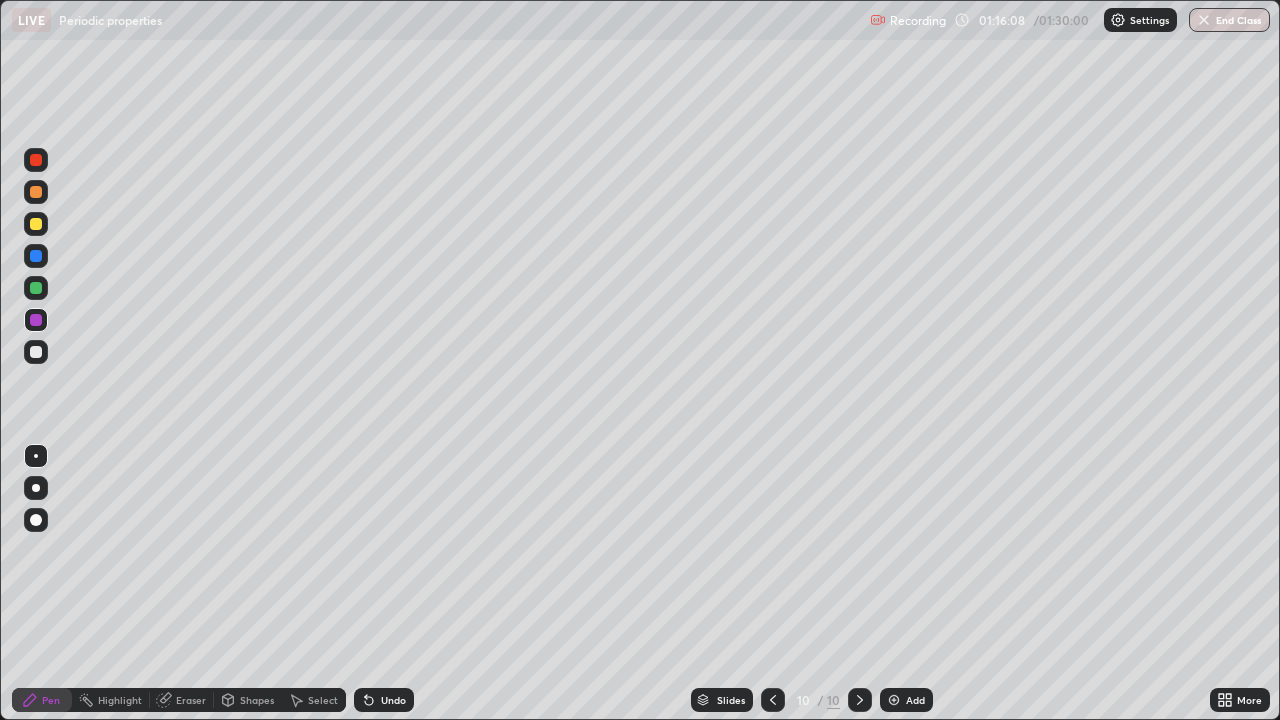 click on "Select" at bounding box center (323, 700) 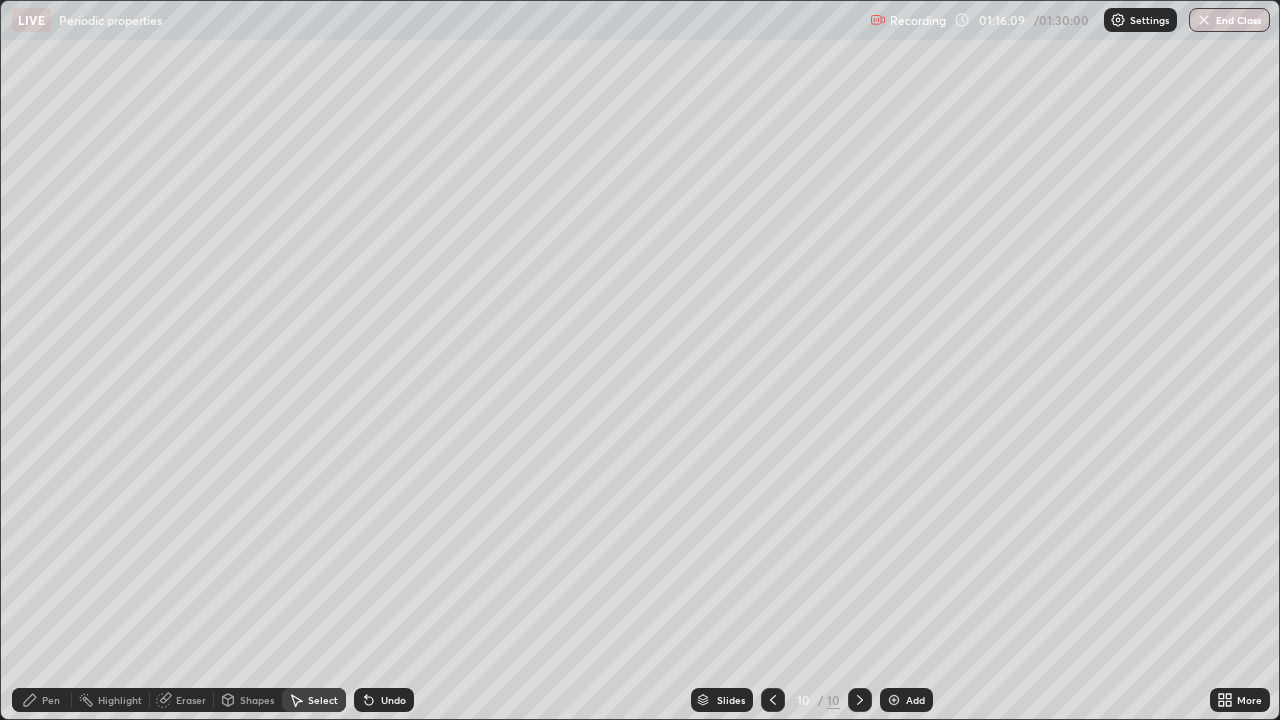 click 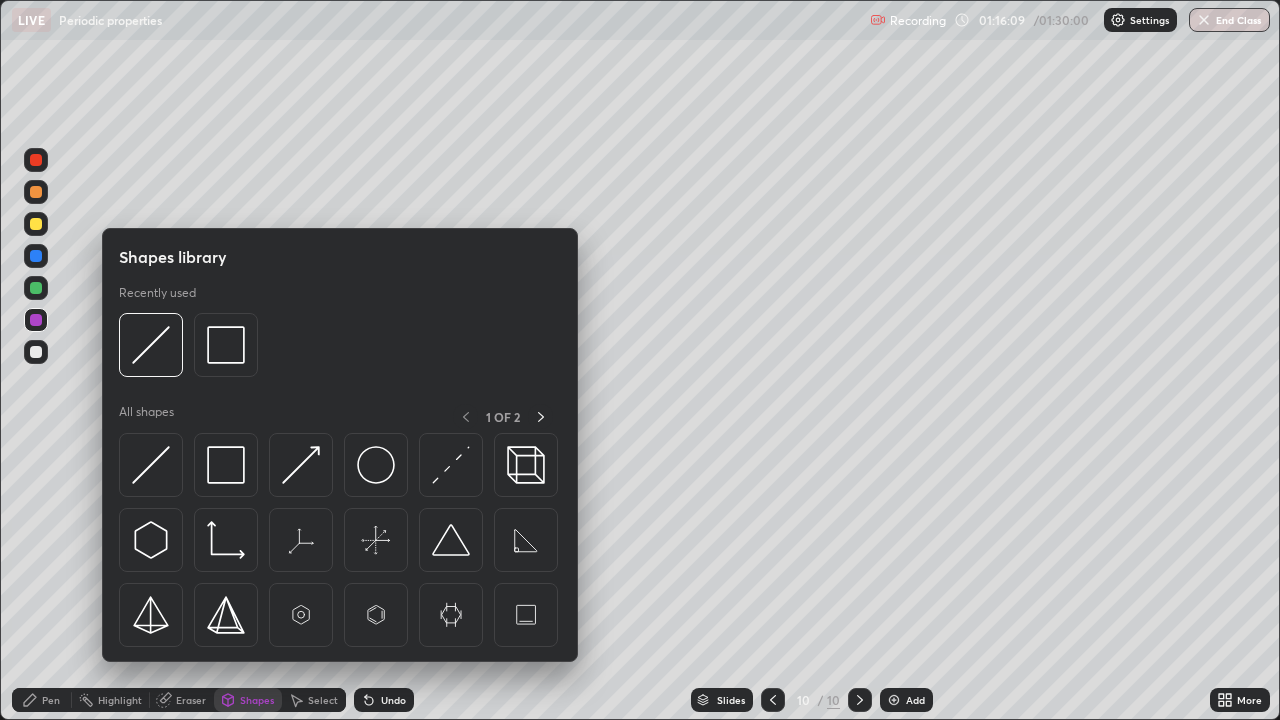 click on "Eraser" at bounding box center (191, 700) 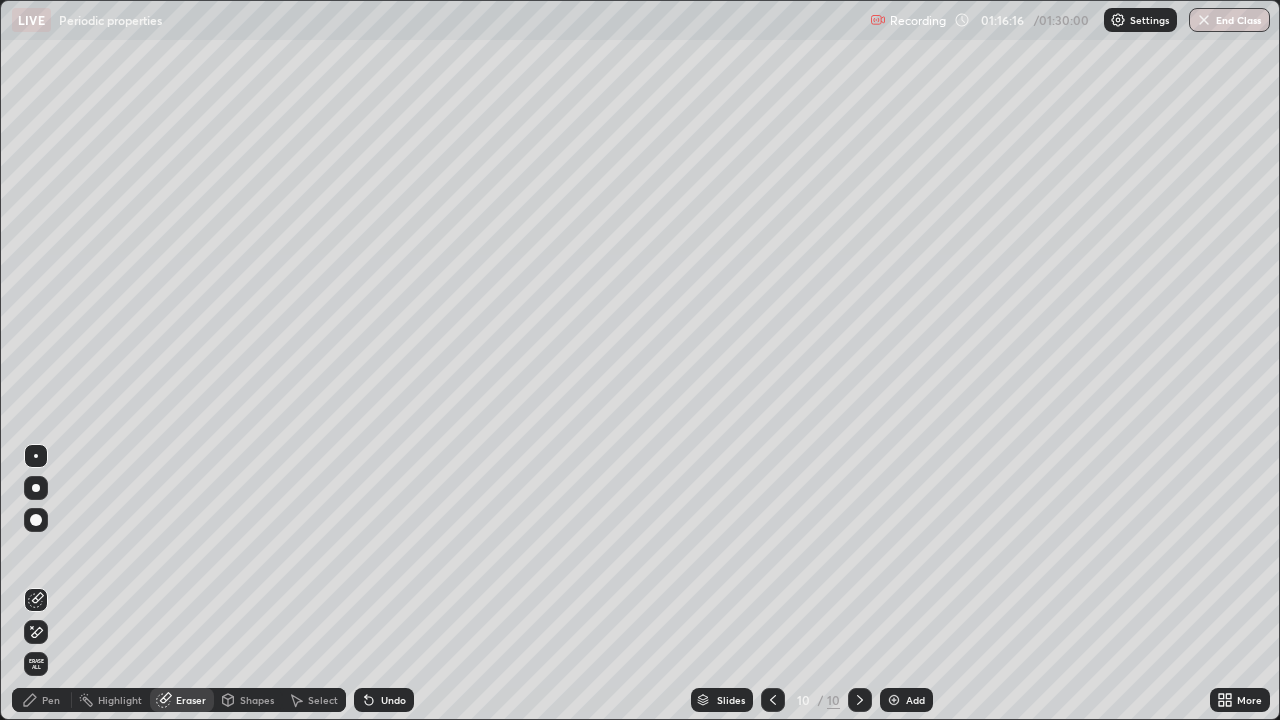 click on "Pen" at bounding box center (51, 700) 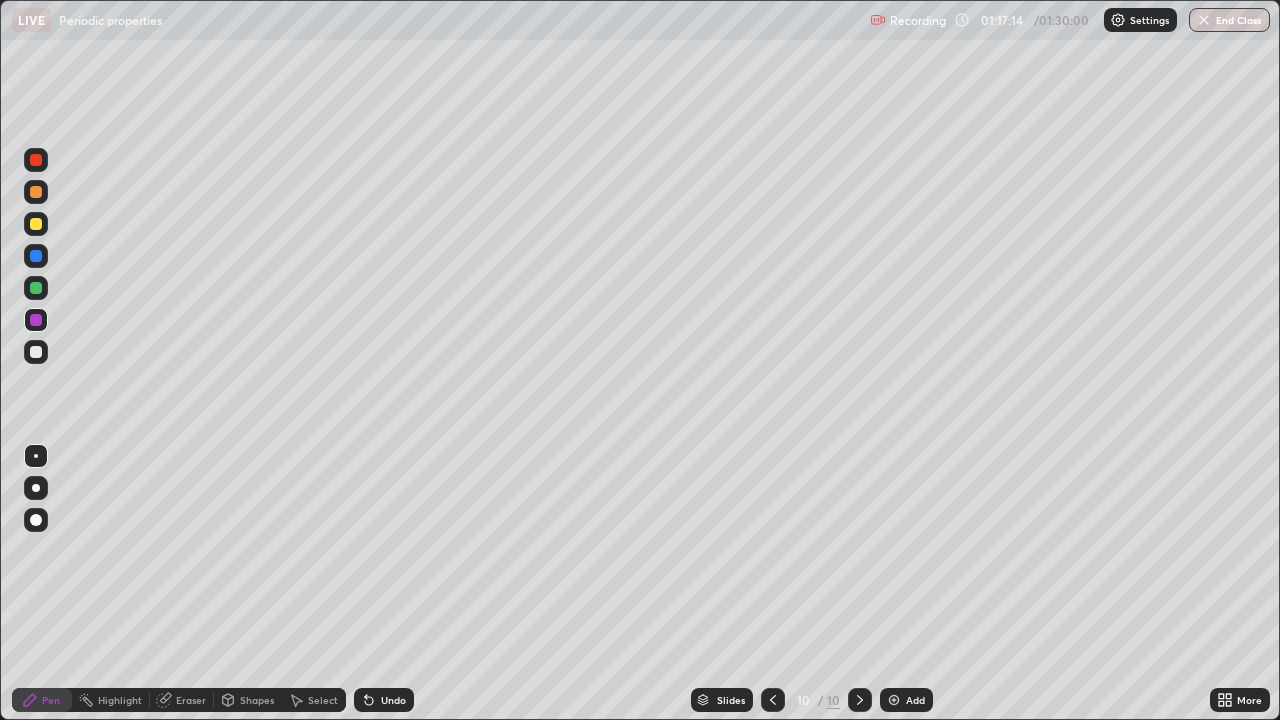 click on "Eraser" at bounding box center [182, 700] 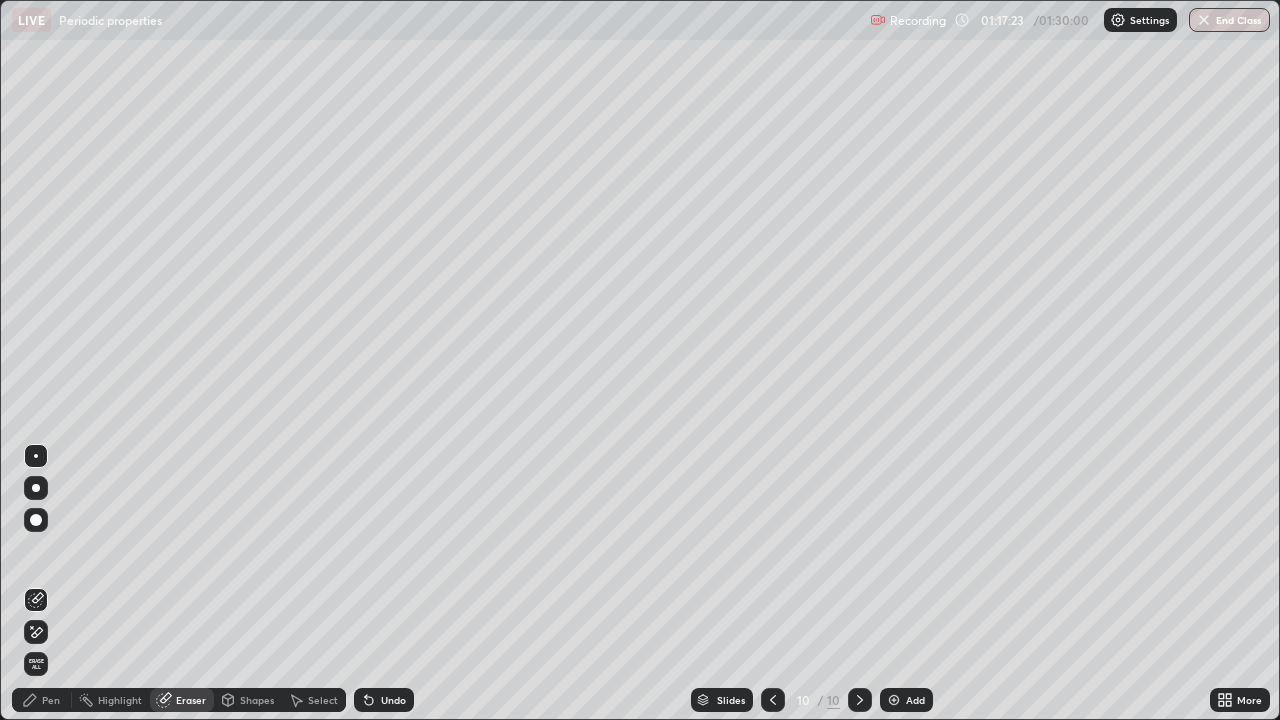click on "Pen" at bounding box center (51, 700) 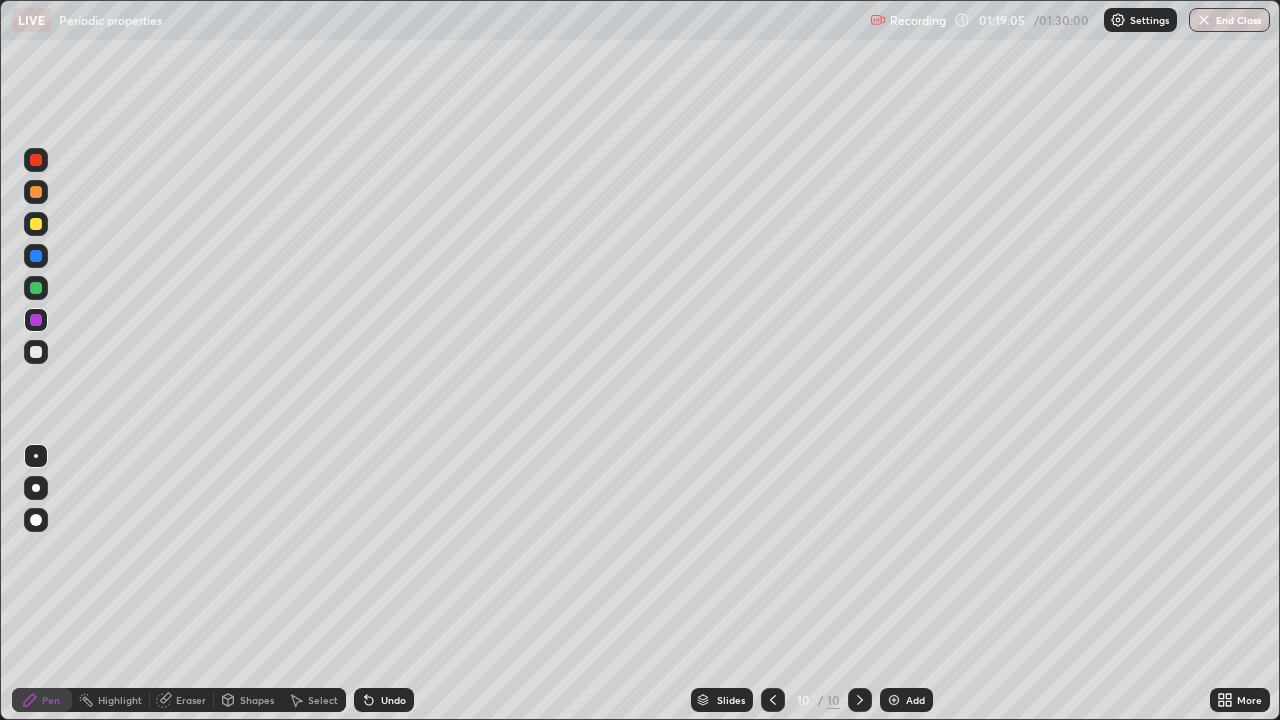 click on "Eraser" at bounding box center [191, 700] 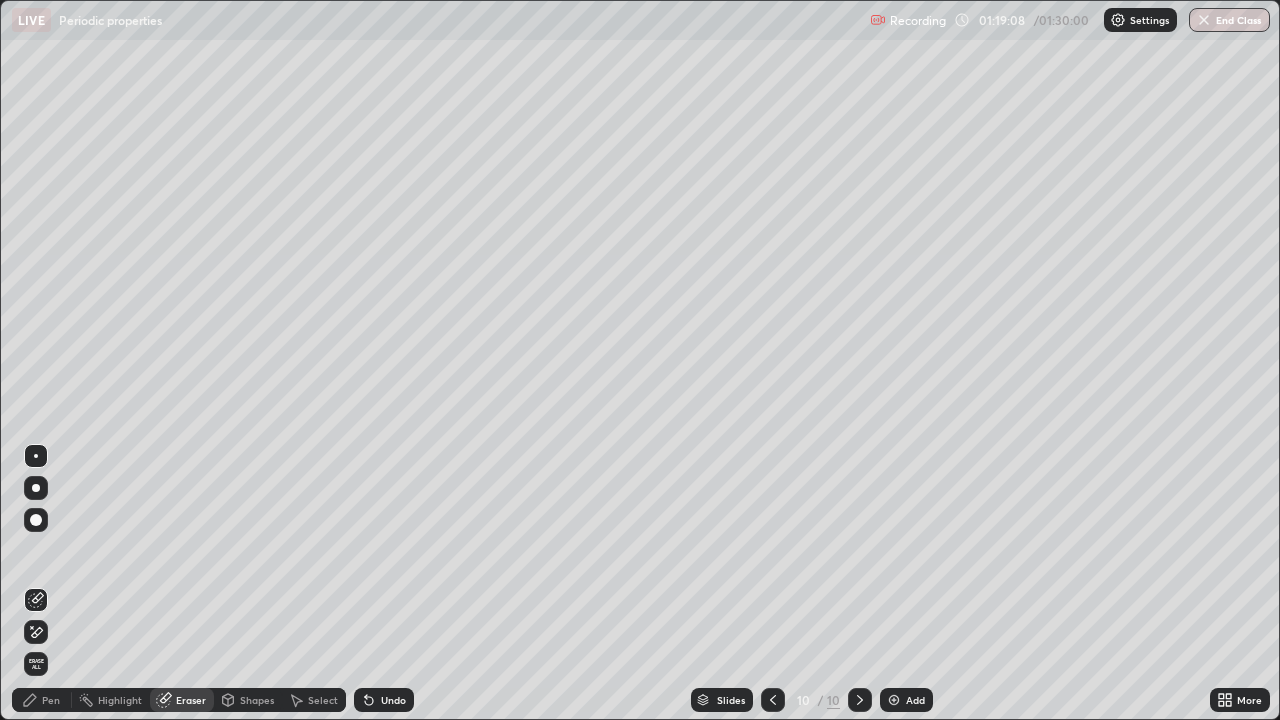 click on "Pen" at bounding box center [42, 700] 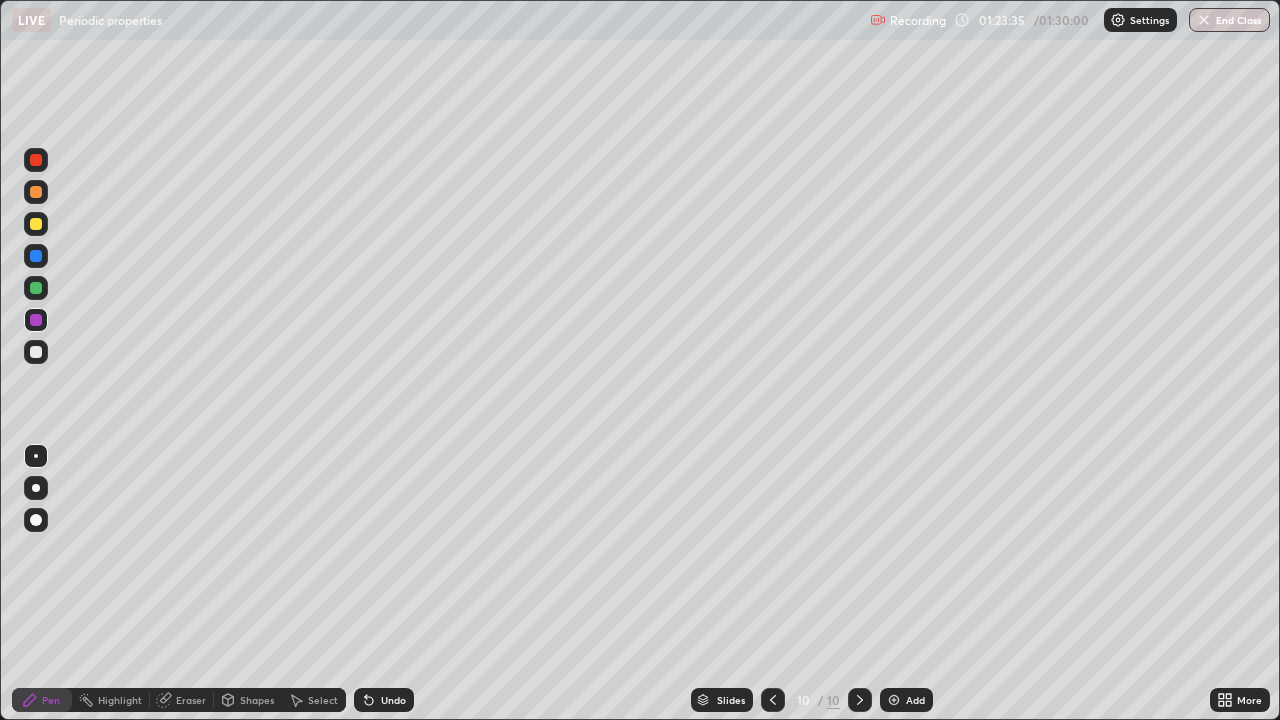 click at bounding box center (894, 700) 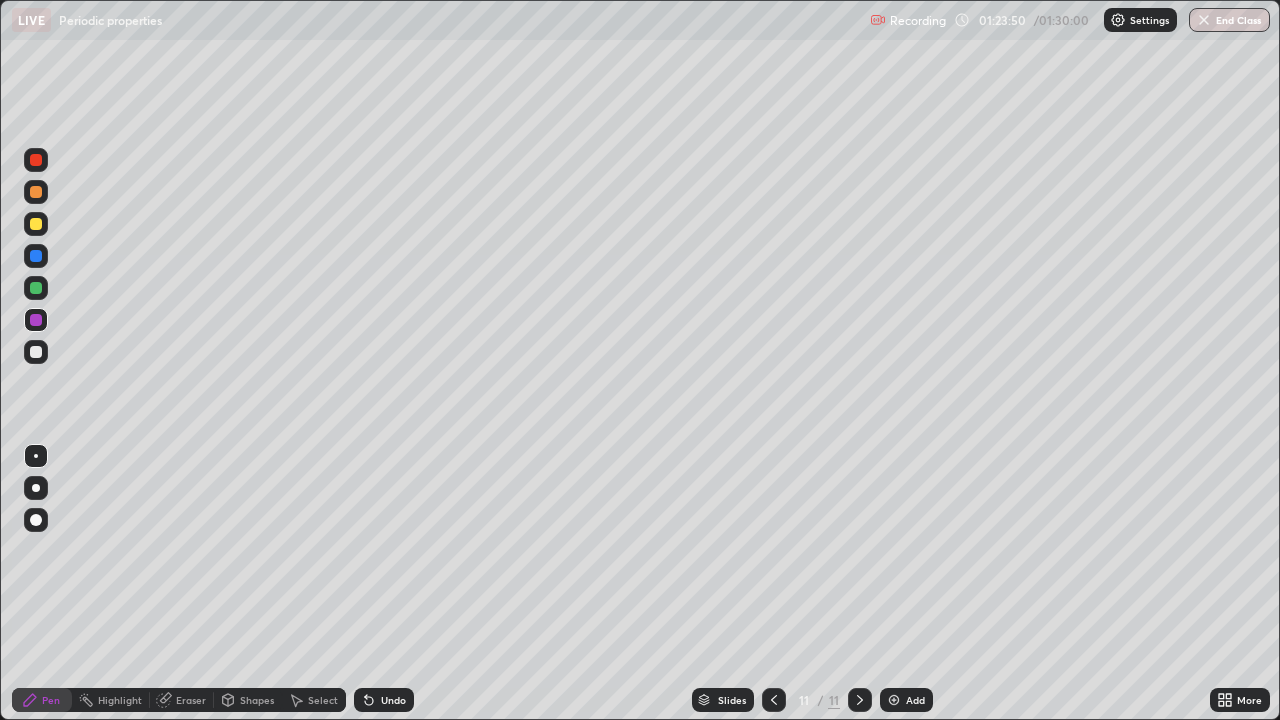 click on "Eraser" at bounding box center (191, 700) 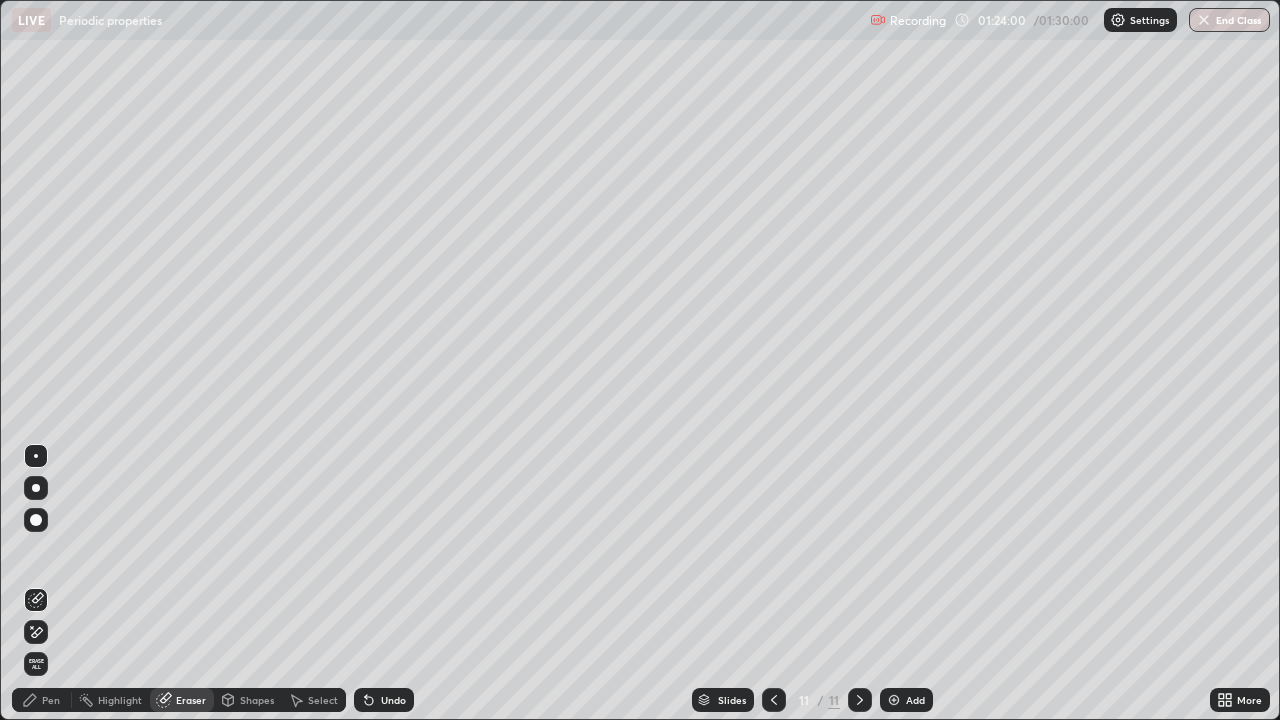click 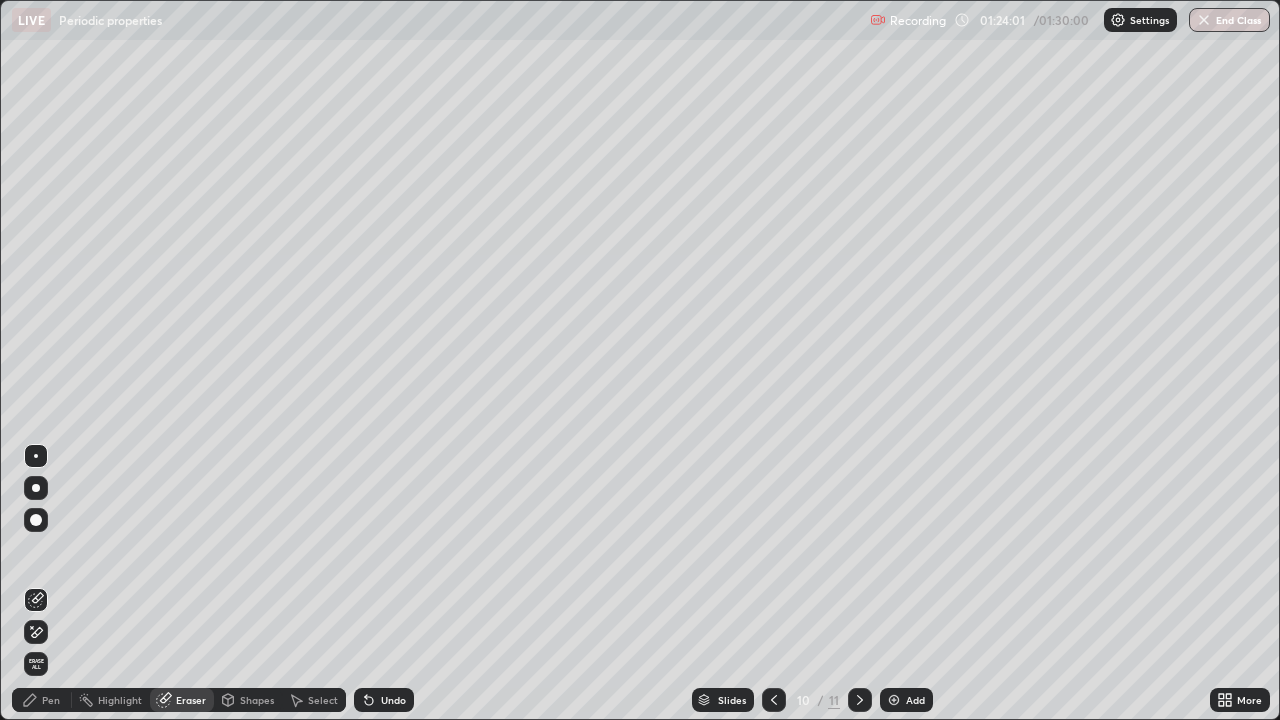 click 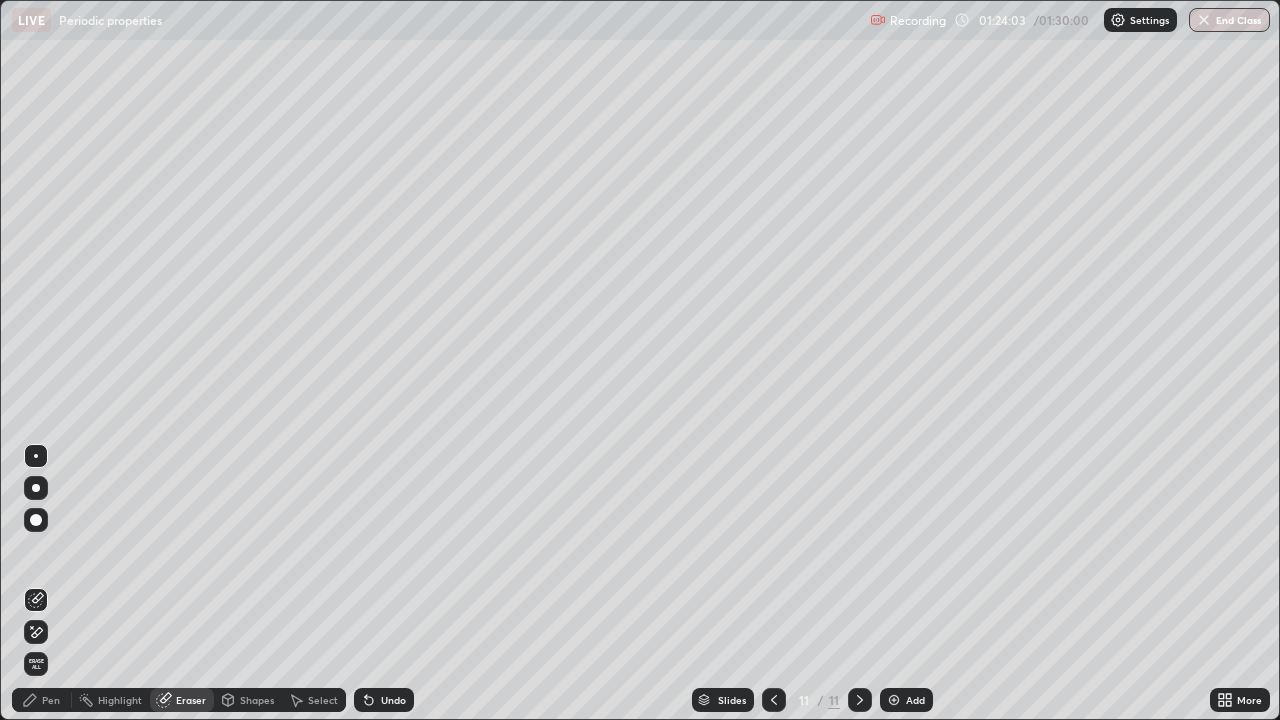 click on "Pen" at bounding box center [42, 700] 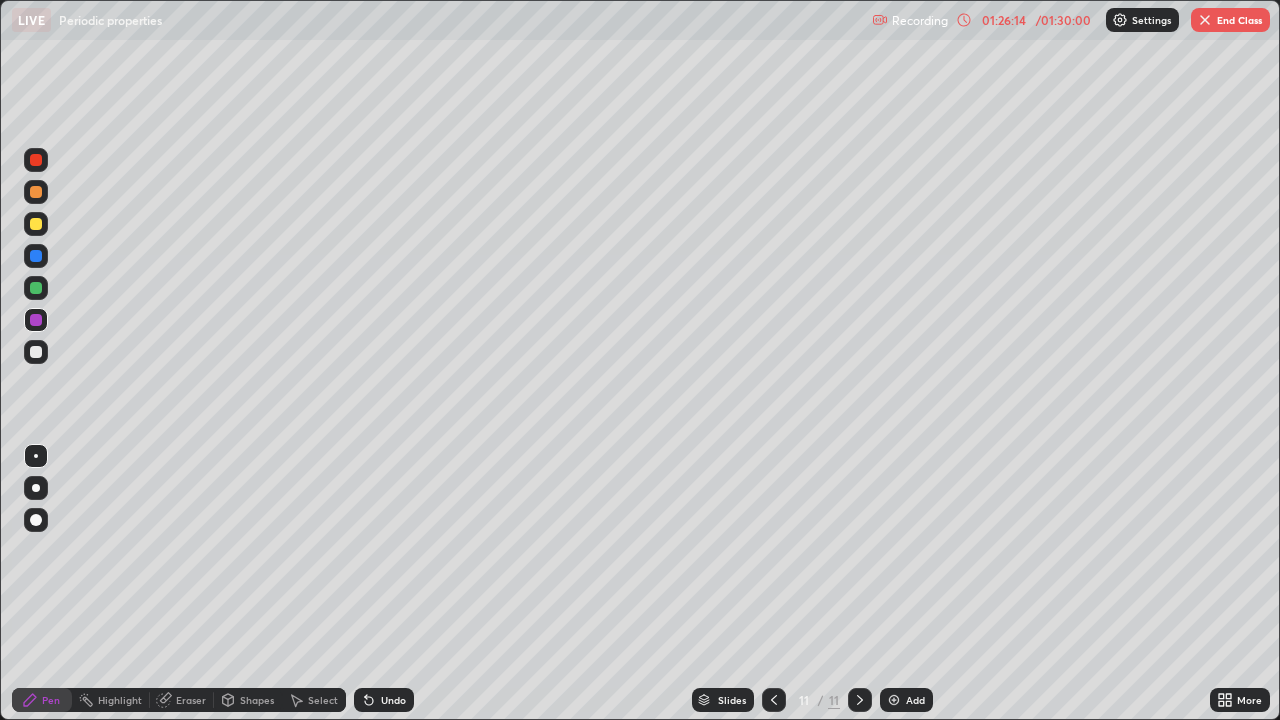 click on "End Class" at bounding box center [1230, 20] 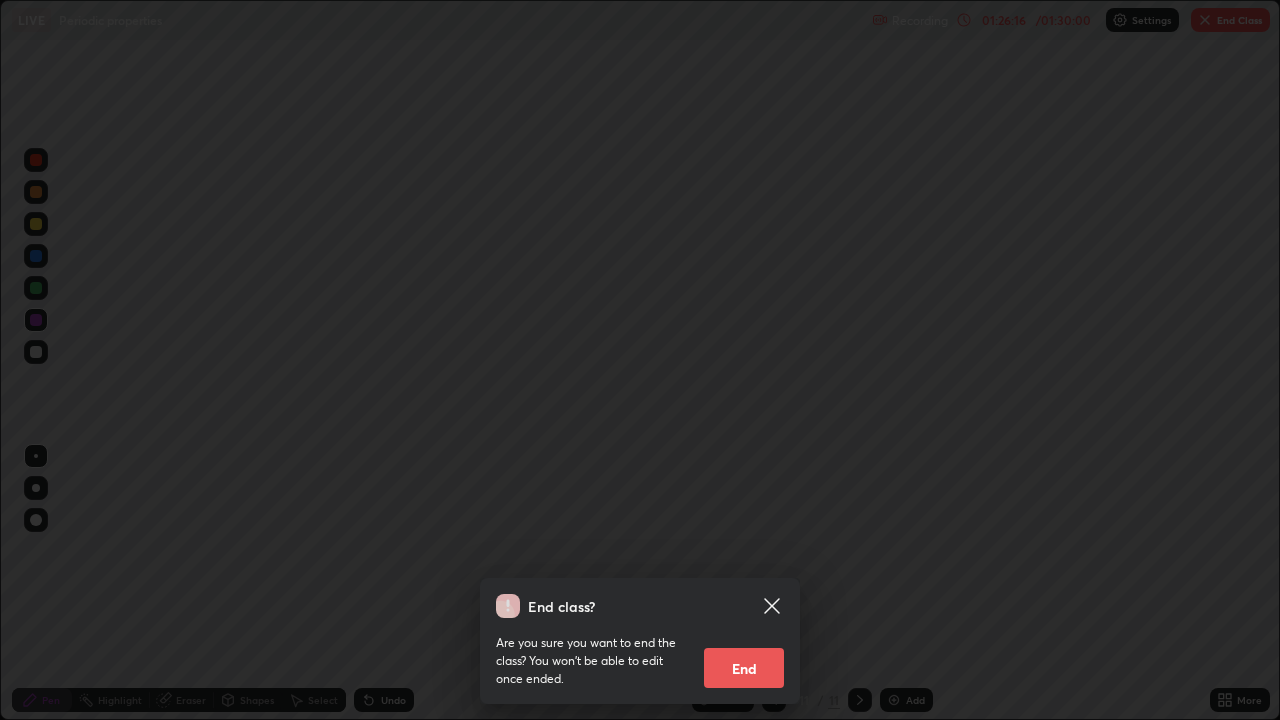 click on "End" at bounding box center (744, 668) 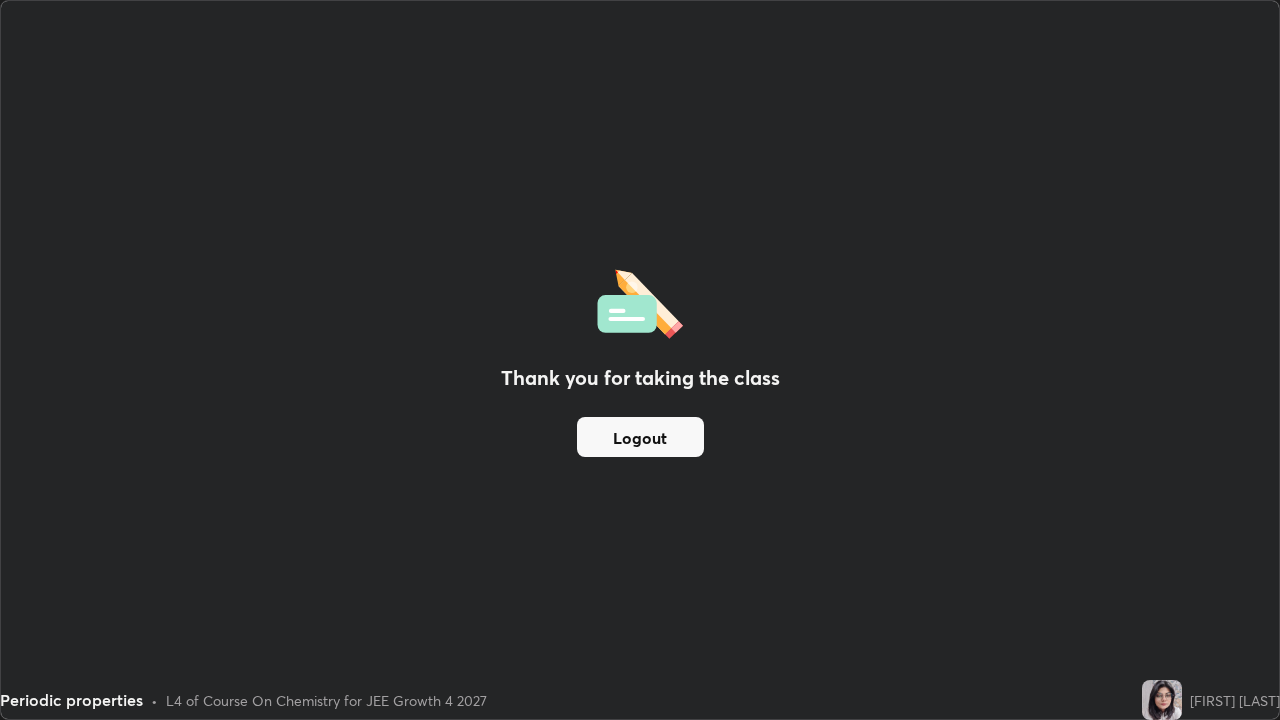 click on "Logout" at bounding box center [640, 437] 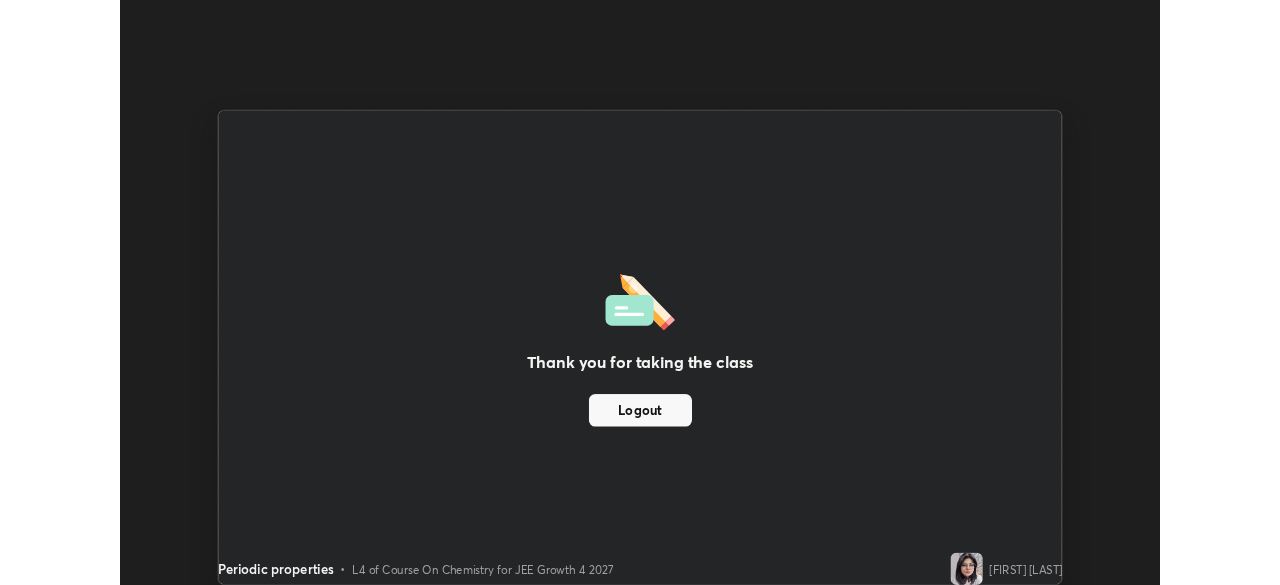 scroll, scrollTop: 585, scrollLeft: 1280, axis: both 